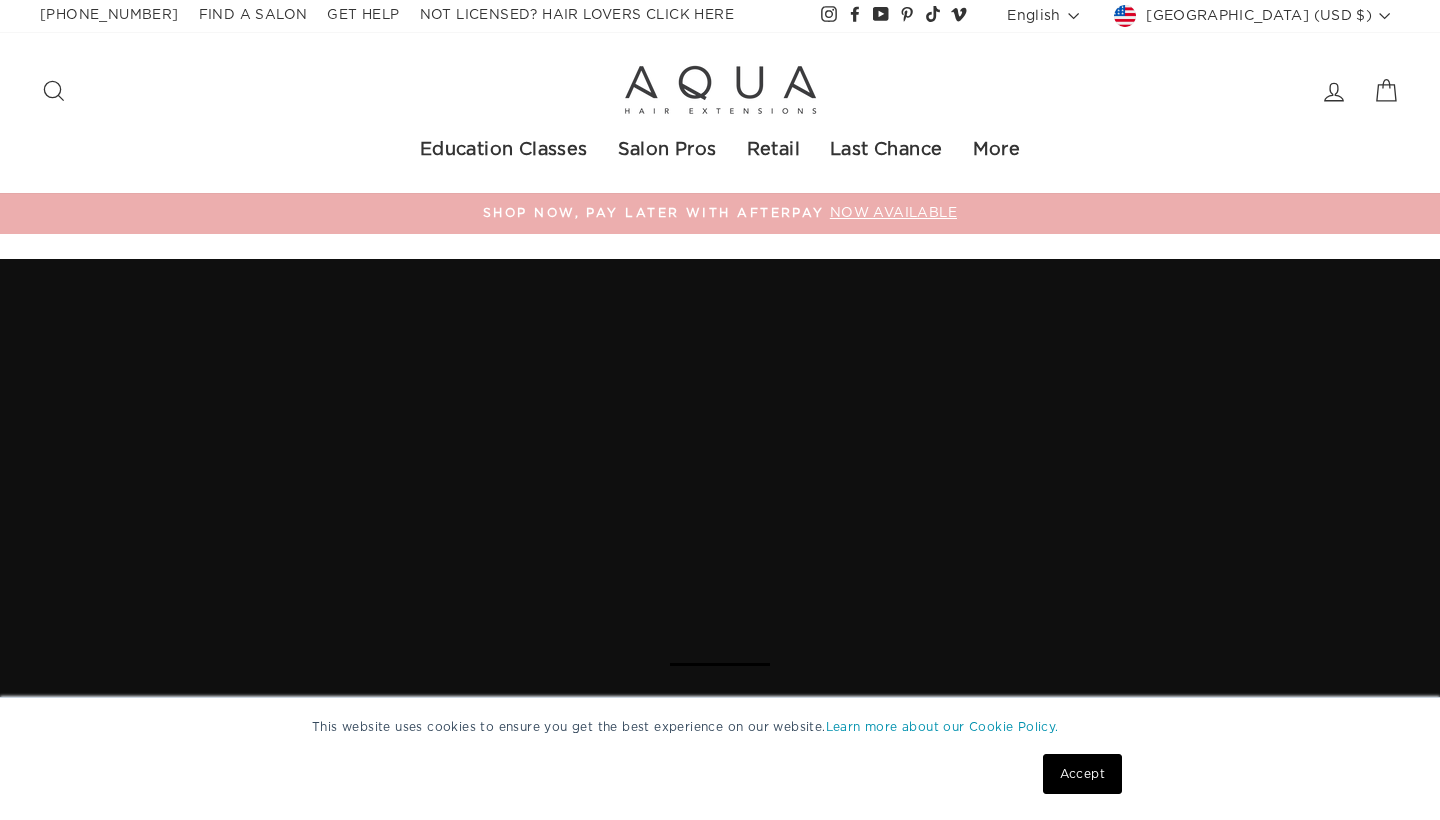 scroll, scrollTop: 0, scrollLeft: 0, axis: both 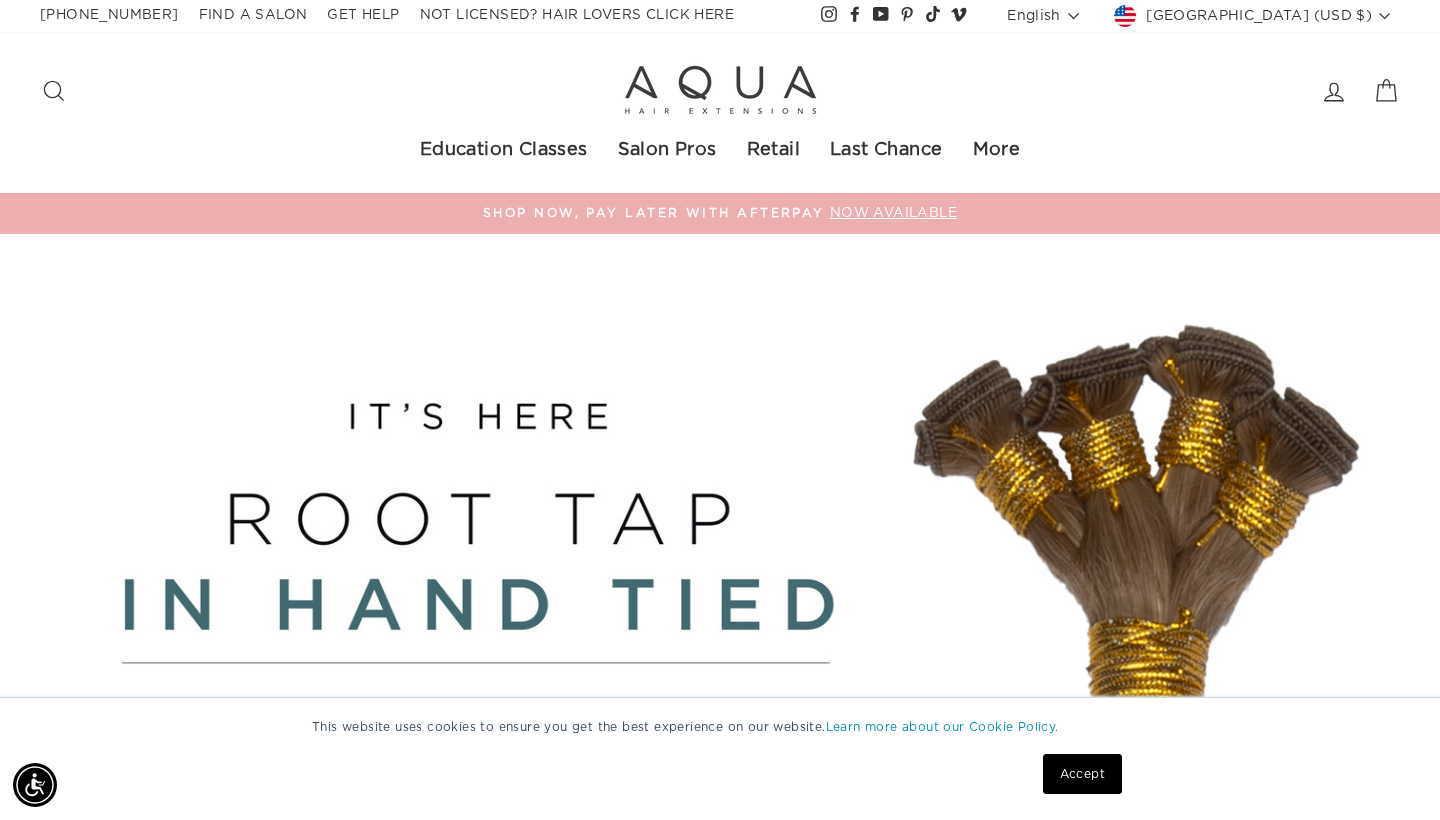 click 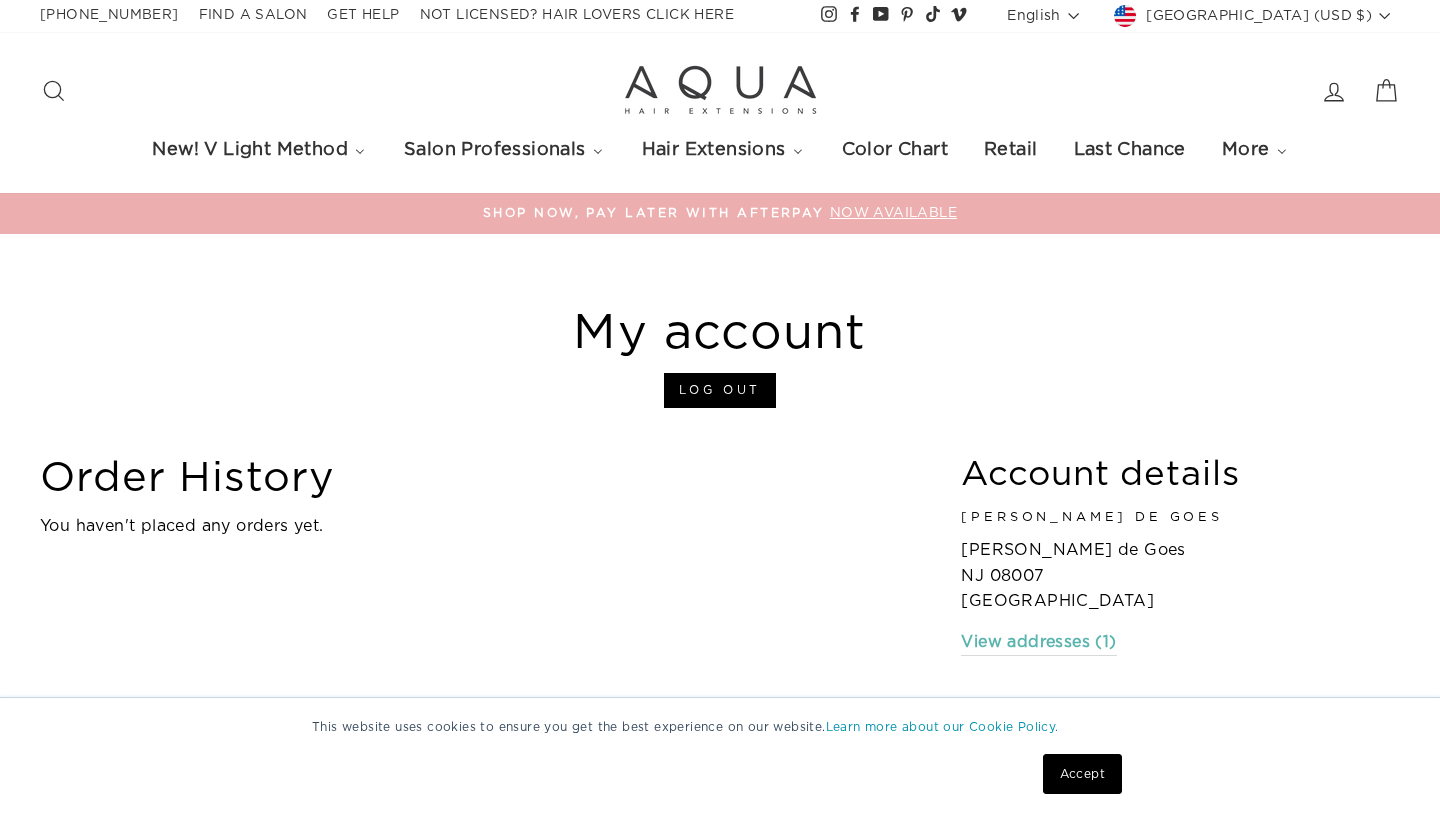 scroll, scrollTop: 0, scrollLeft: 0, axis: both 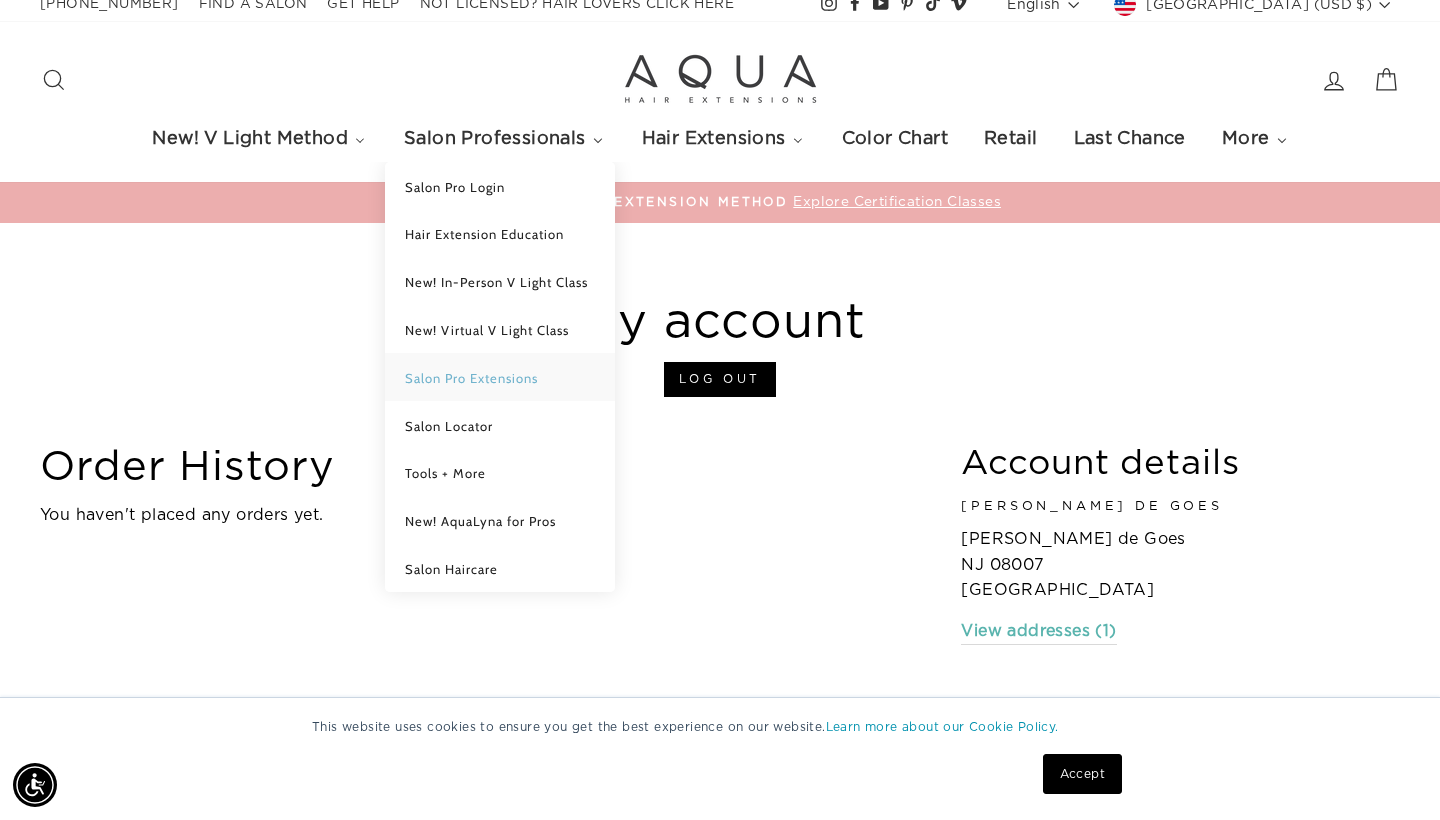 click on "Salon Pro Extensions" at bounding box center (471, 378) 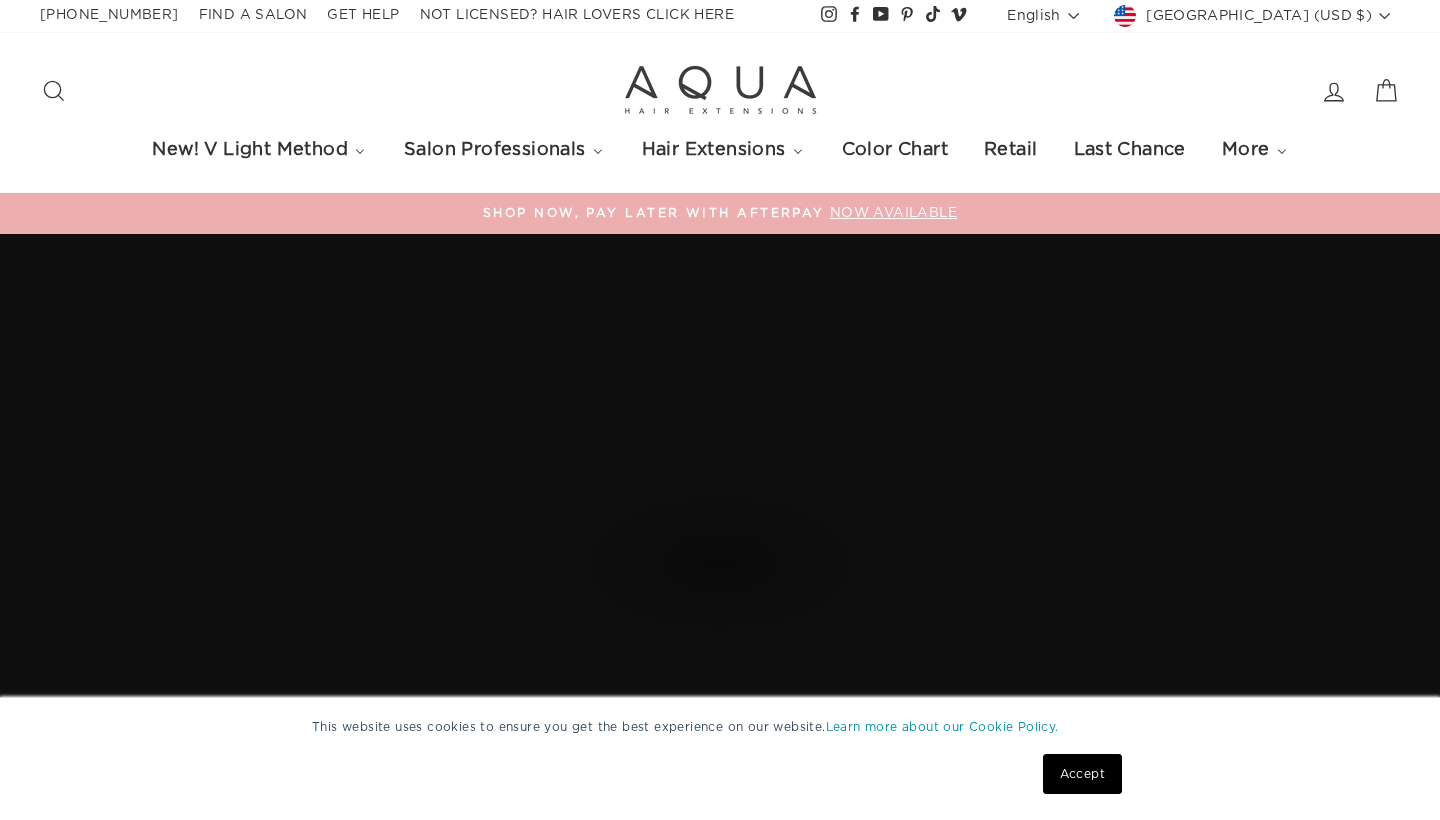 scroll, scrollTop: 0, scrollLeft: 0, axis: both 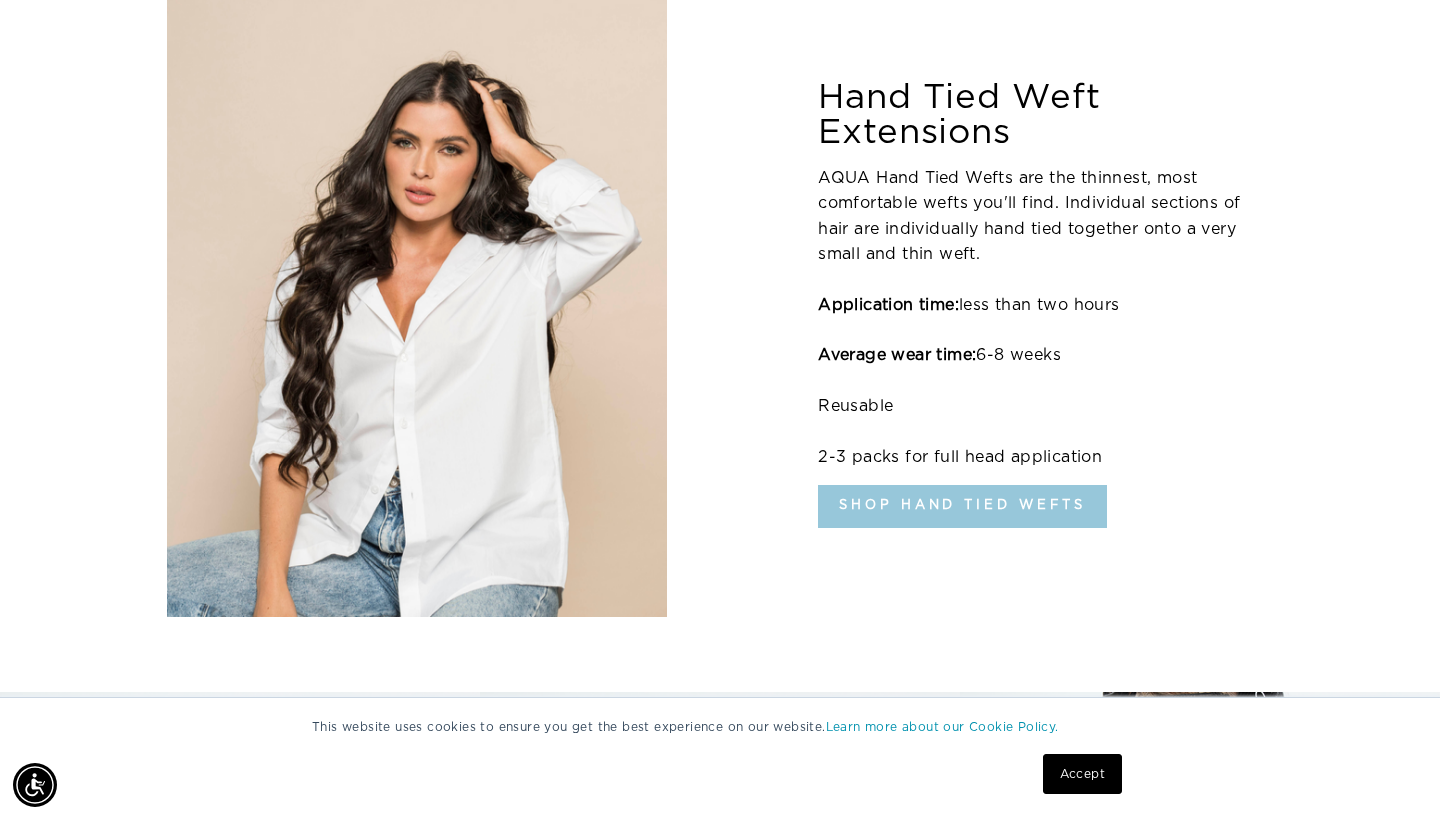 click on "Shop Hand Tied Wefts" at bounding box center (962, 506) 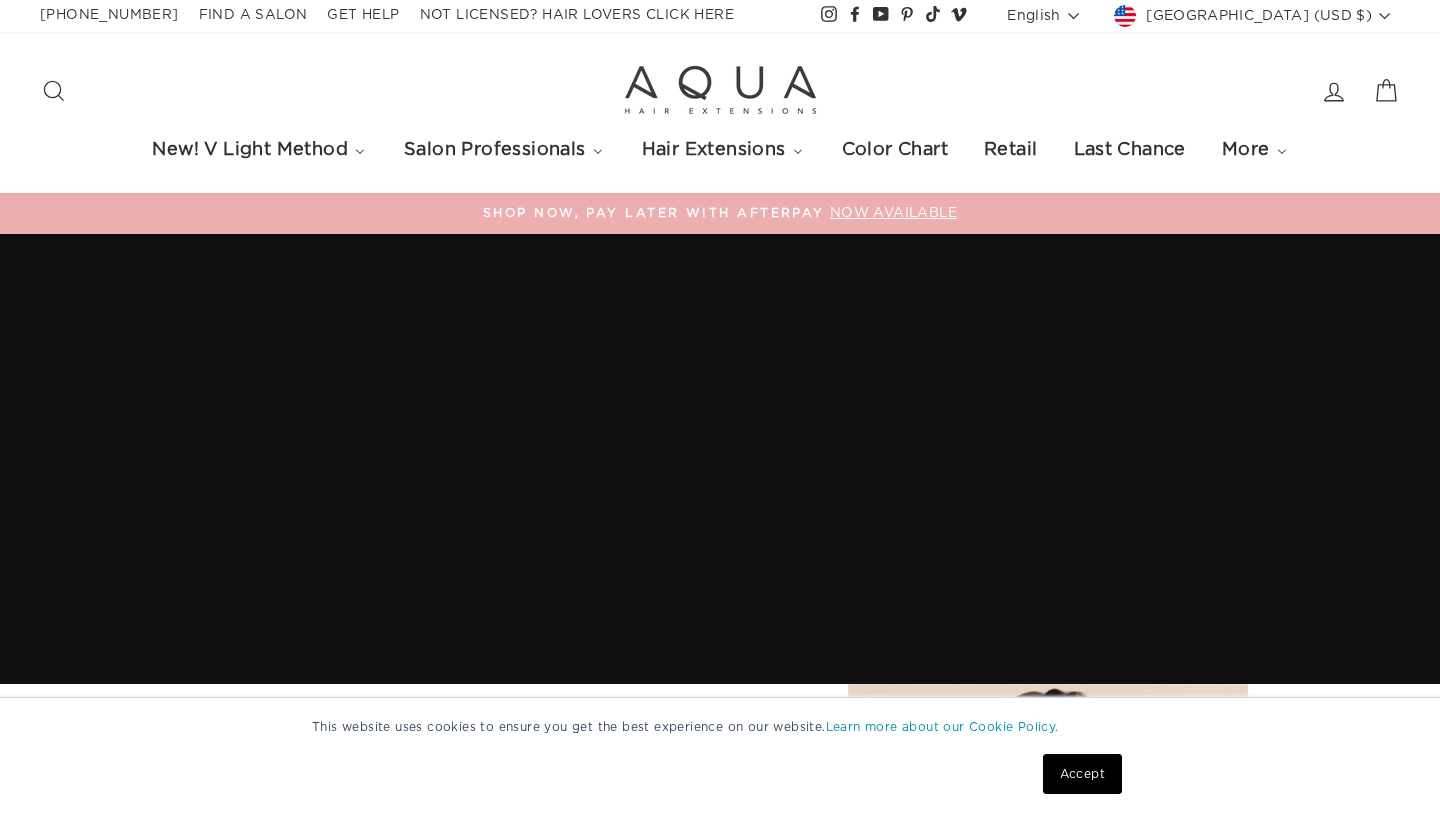 select on "manual" 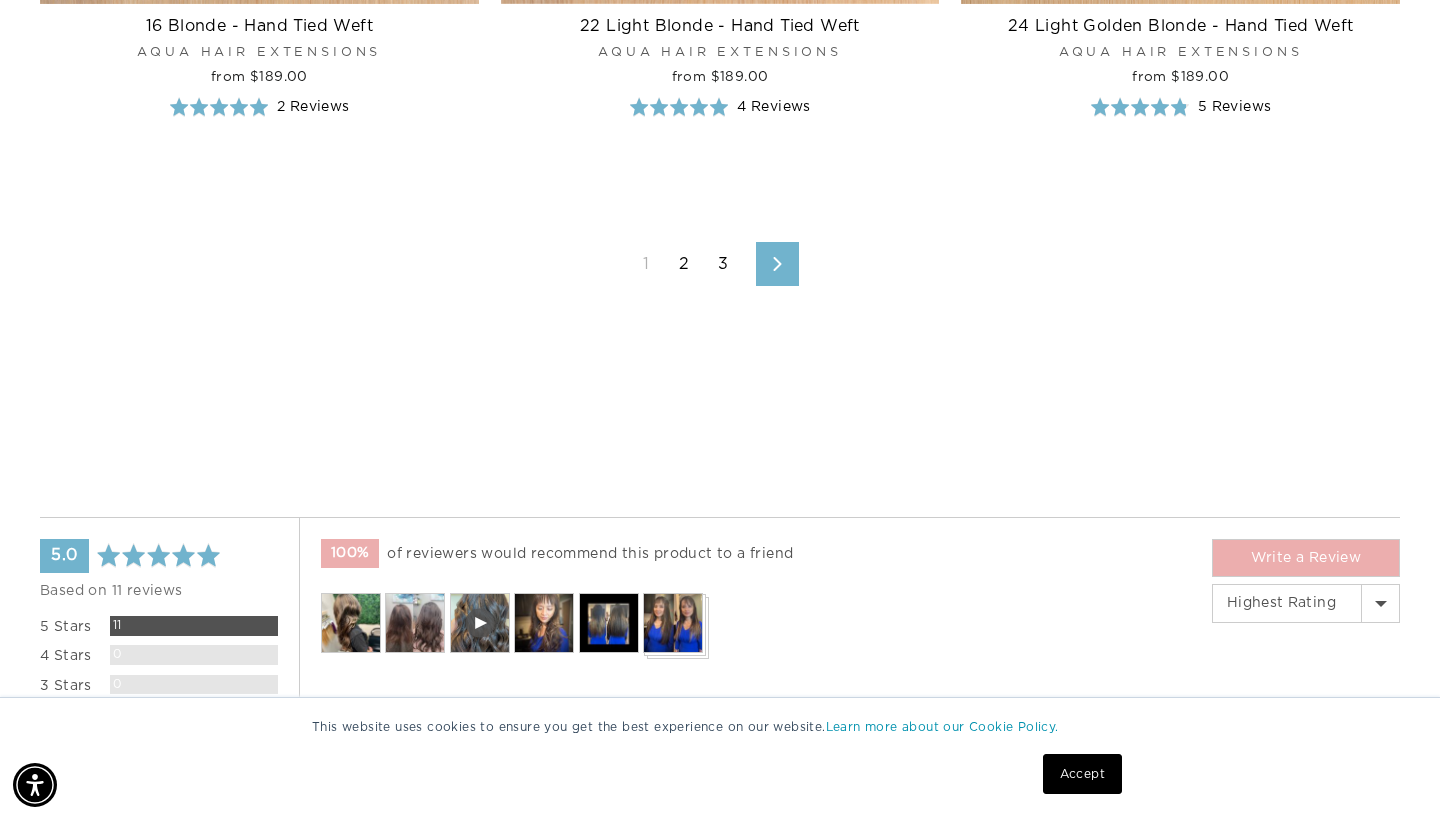 scroll, scrollTop: 6002, scrollLeft: 0, axis: vertical 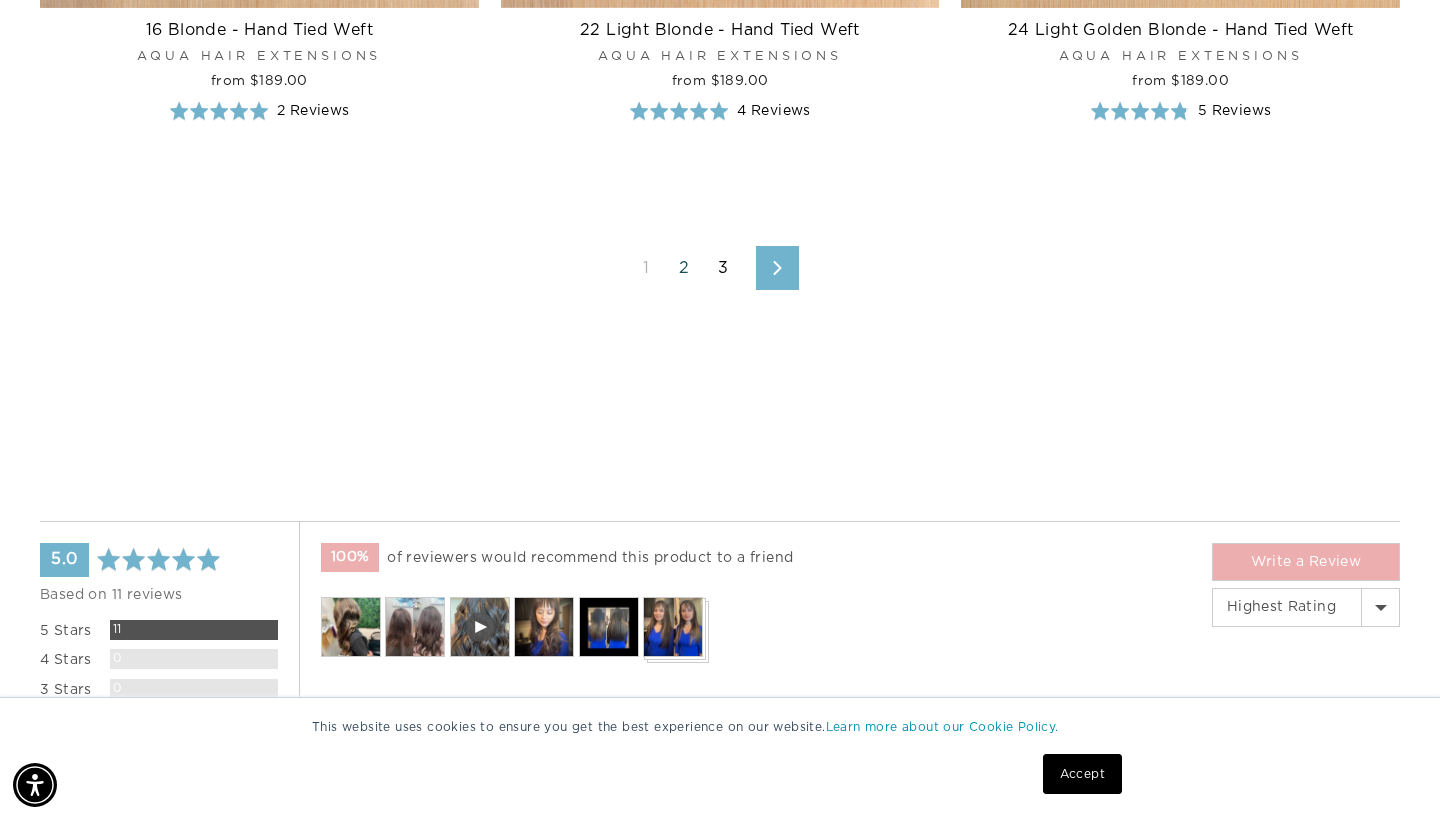click on "2" at bounding box center (684, 268) 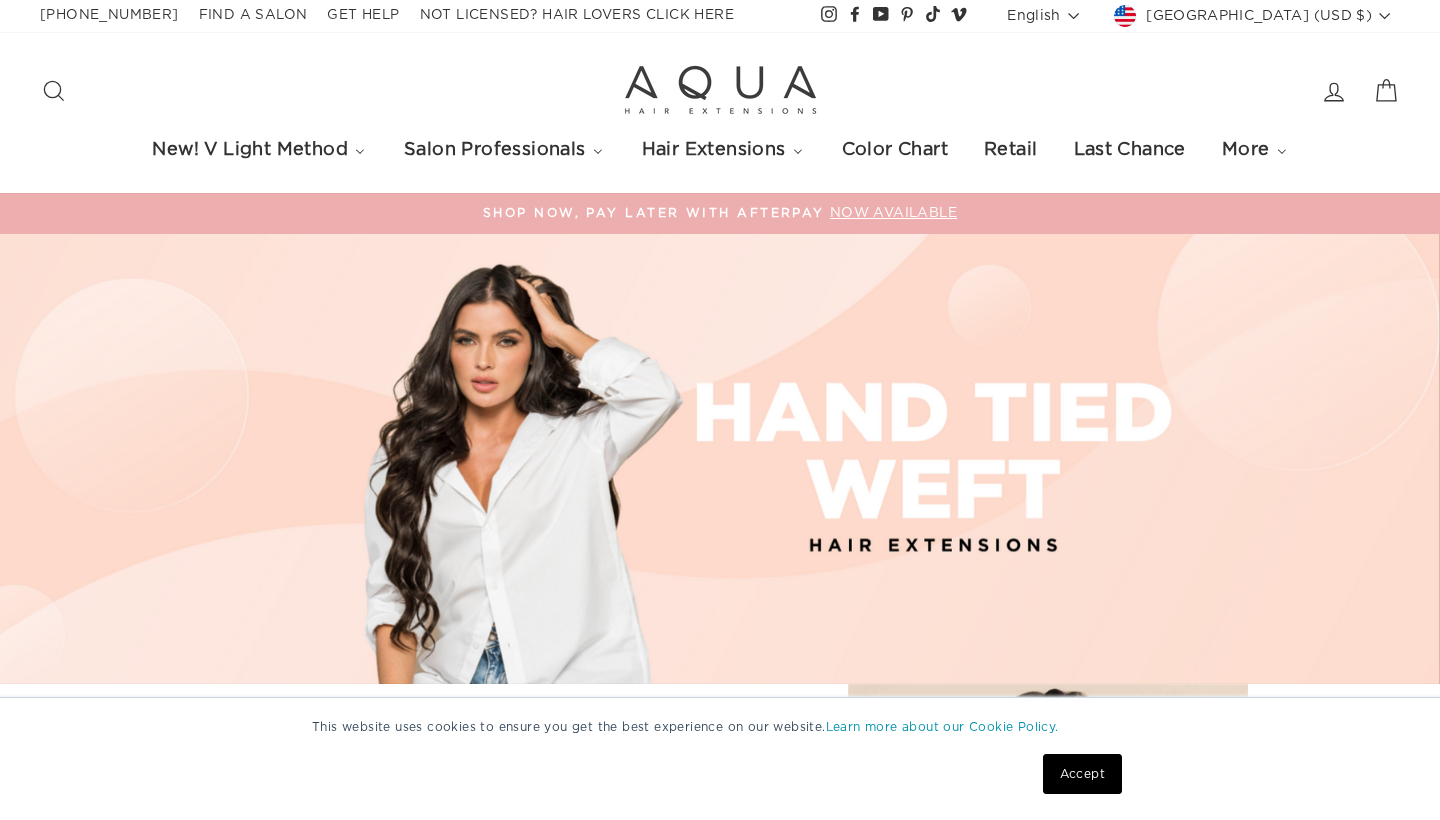 select on "manual" 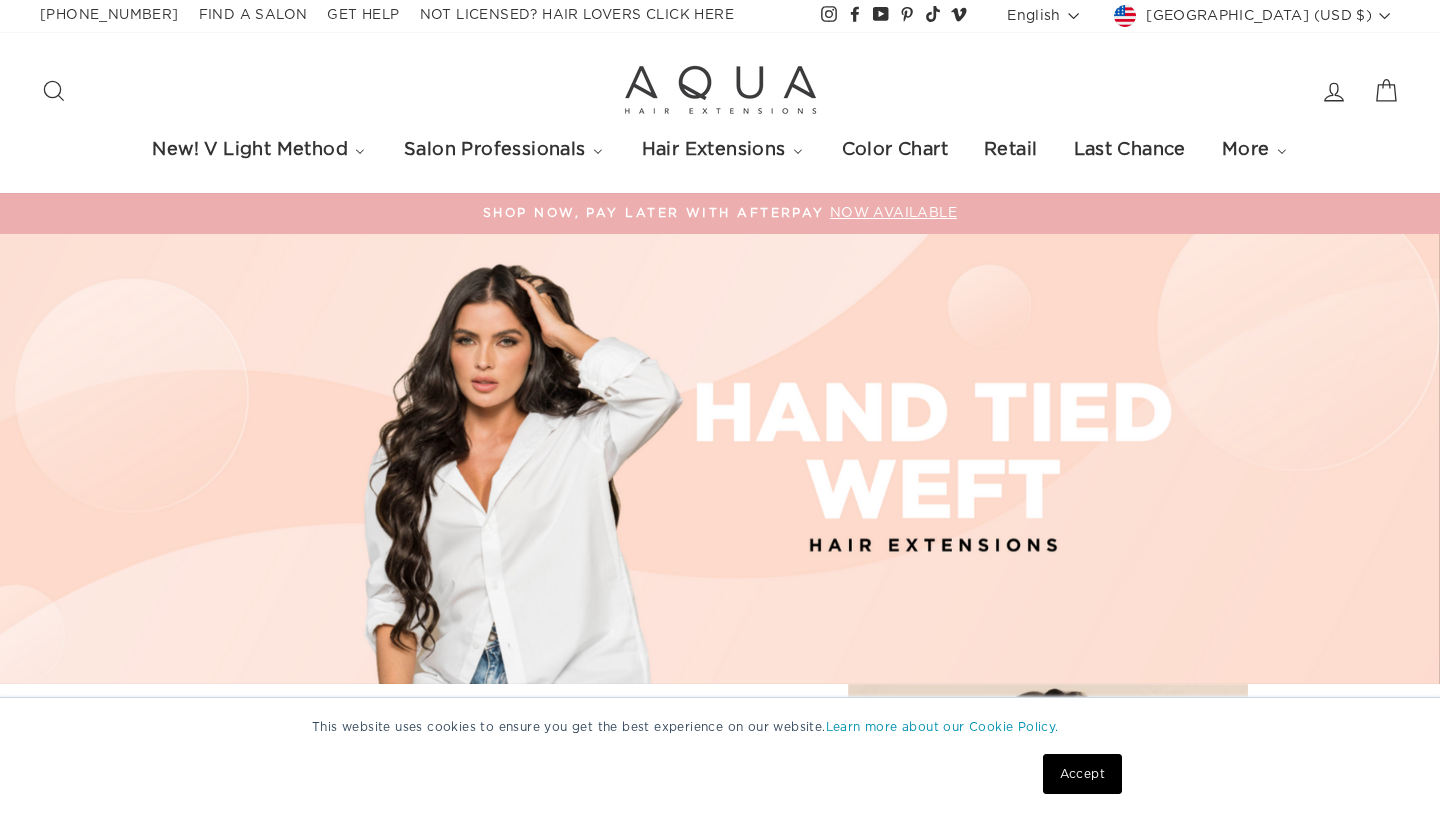 scroll, scrollTop: 3, scrollLeft: 0, axis: vertical 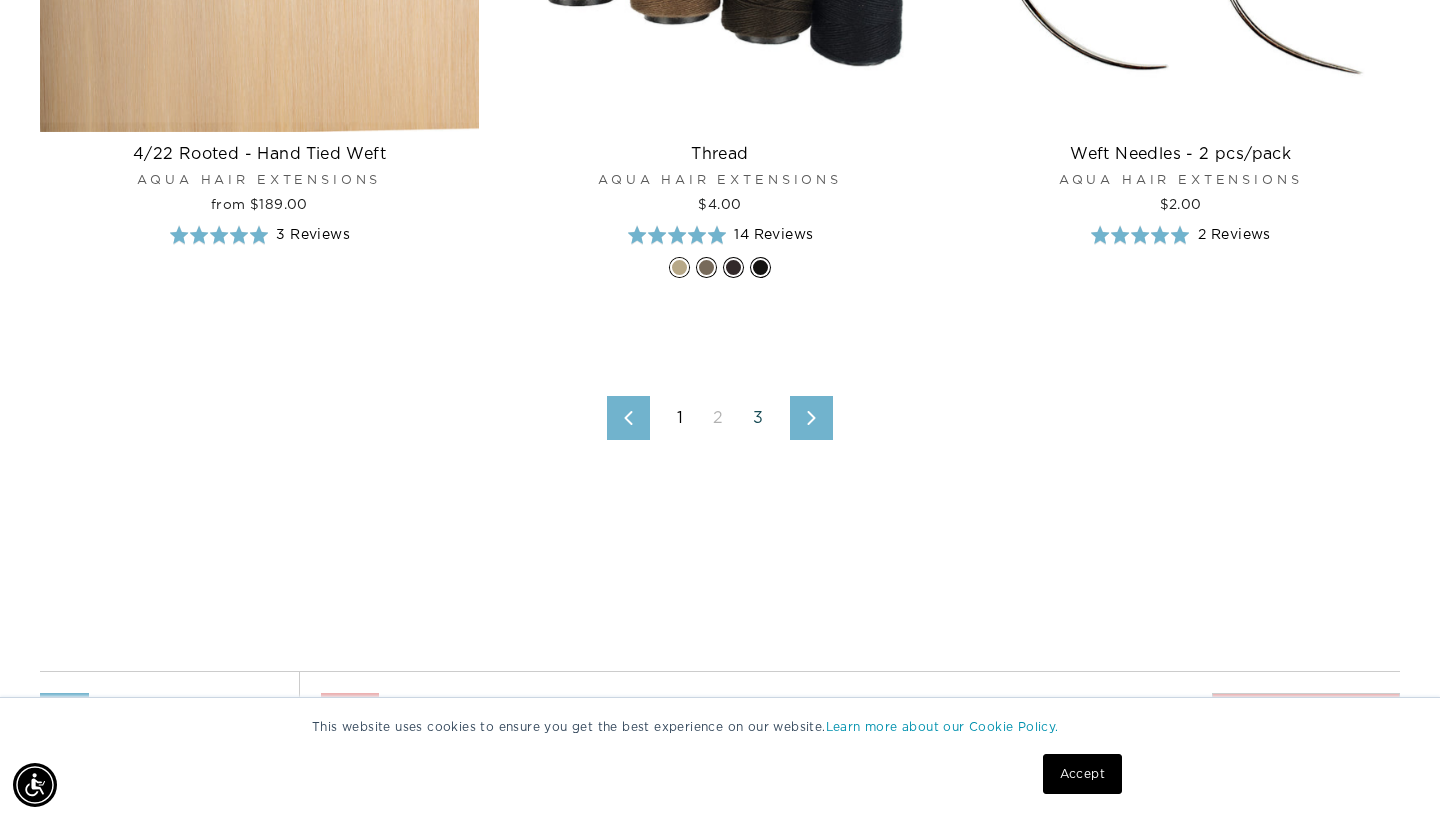 click on "3" at bounding box center [758, 418] 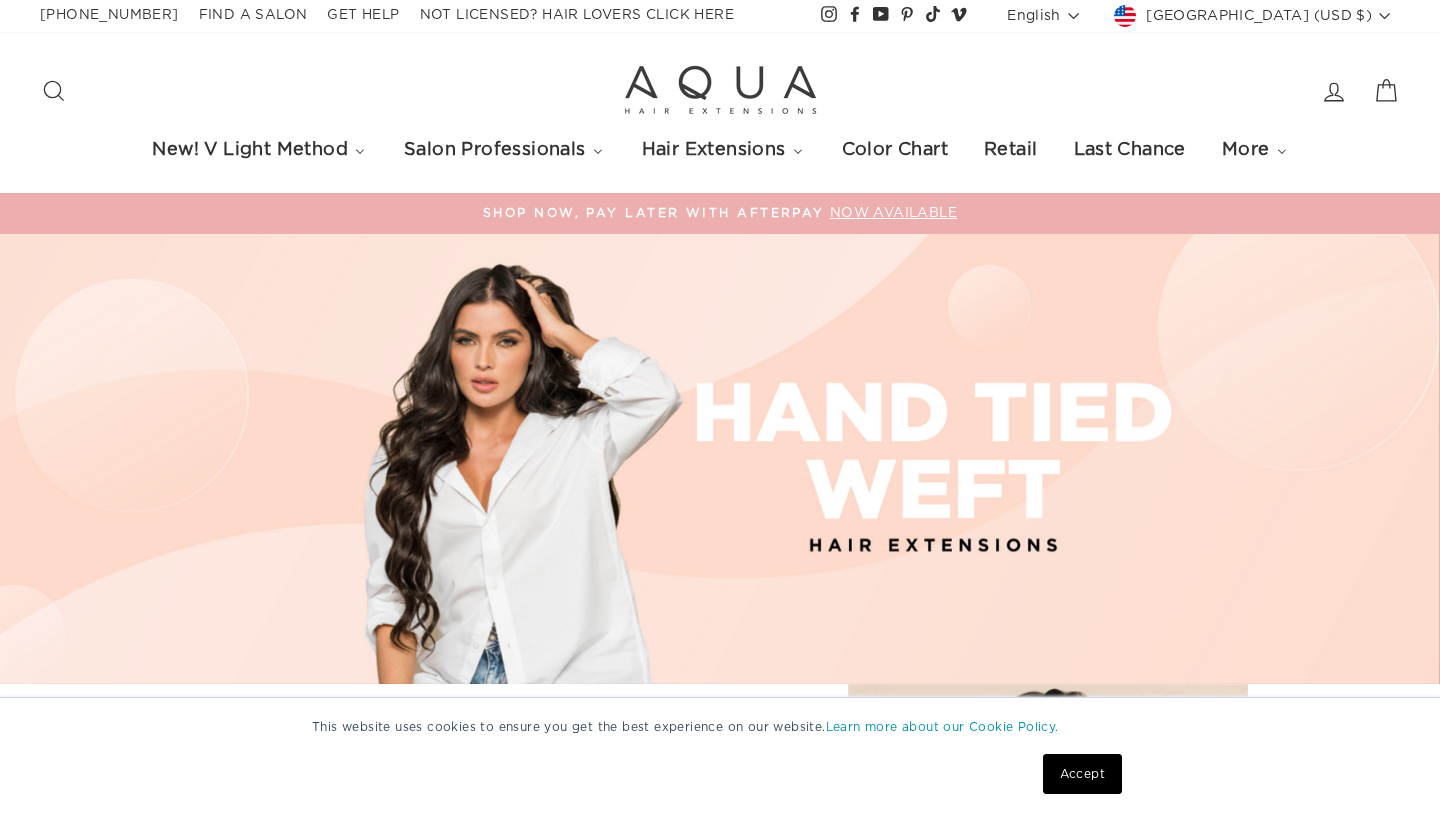 select on "manual" 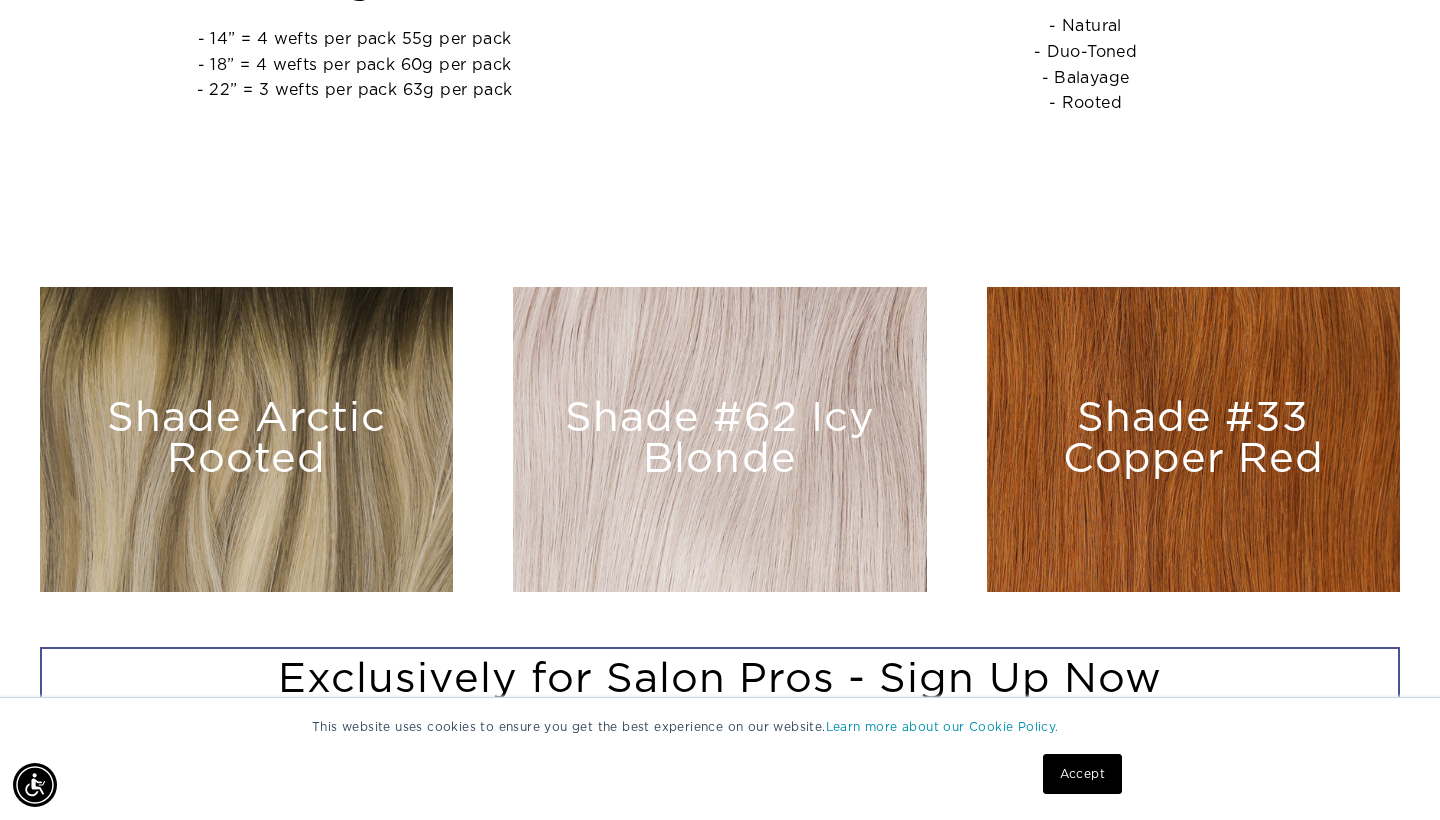 scroll, scrollTop: 1240, scrollLeft: 0, axis: vertical 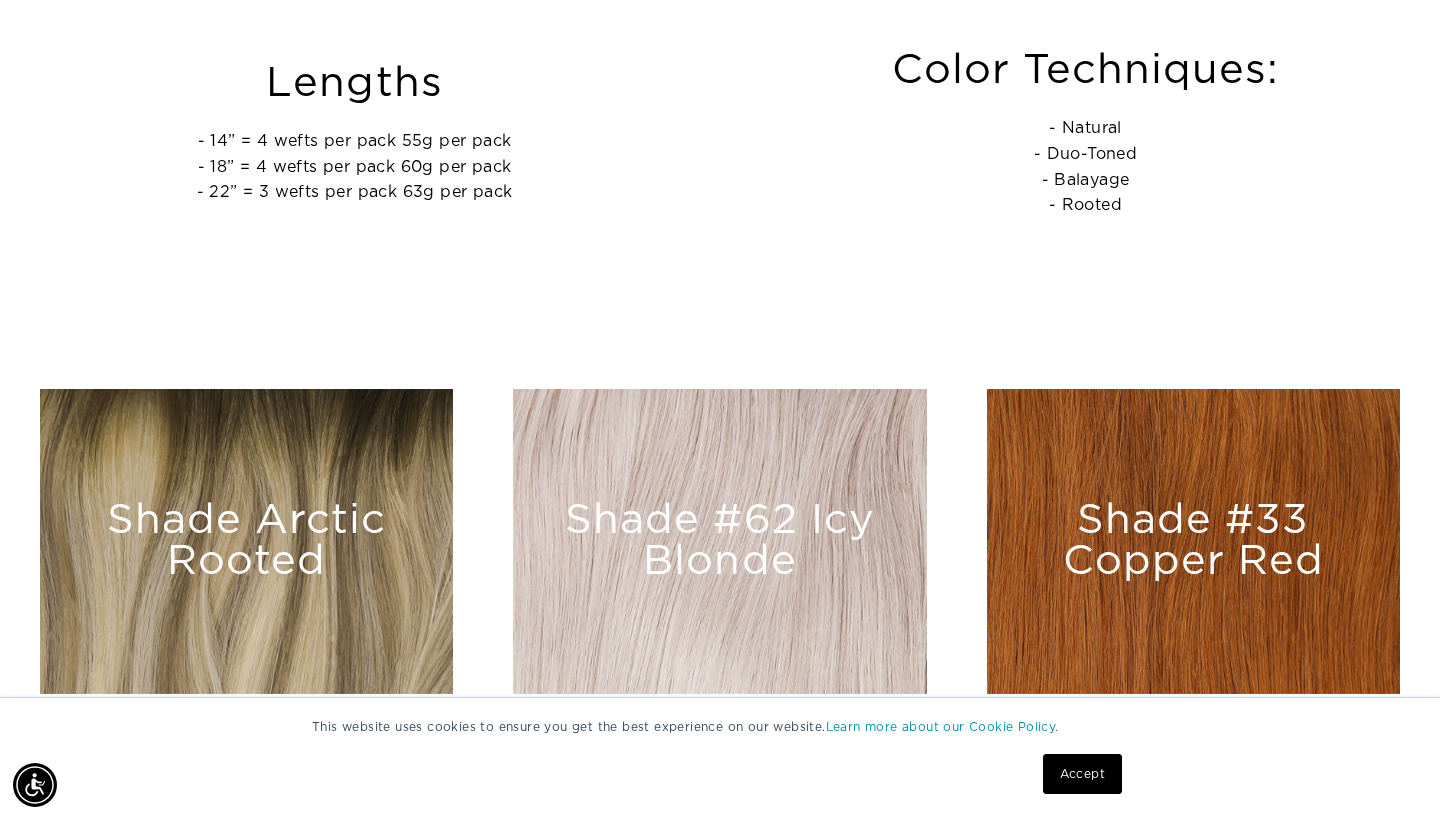 click on "Shade Arctic Rooted" at bounding box center [246, 541] 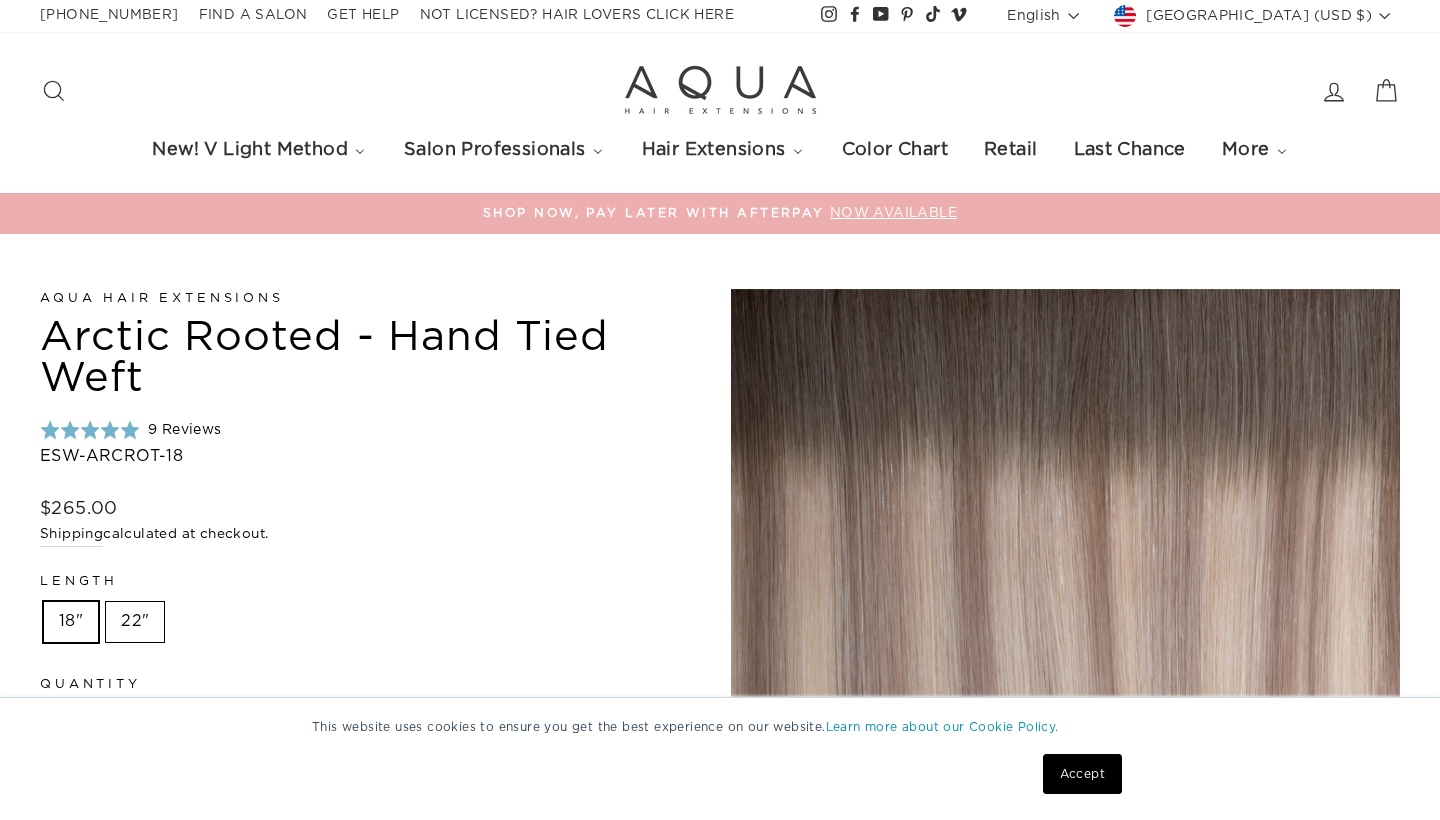 scroll, scrollTop: 0, scrollLeft: 0, axis: both 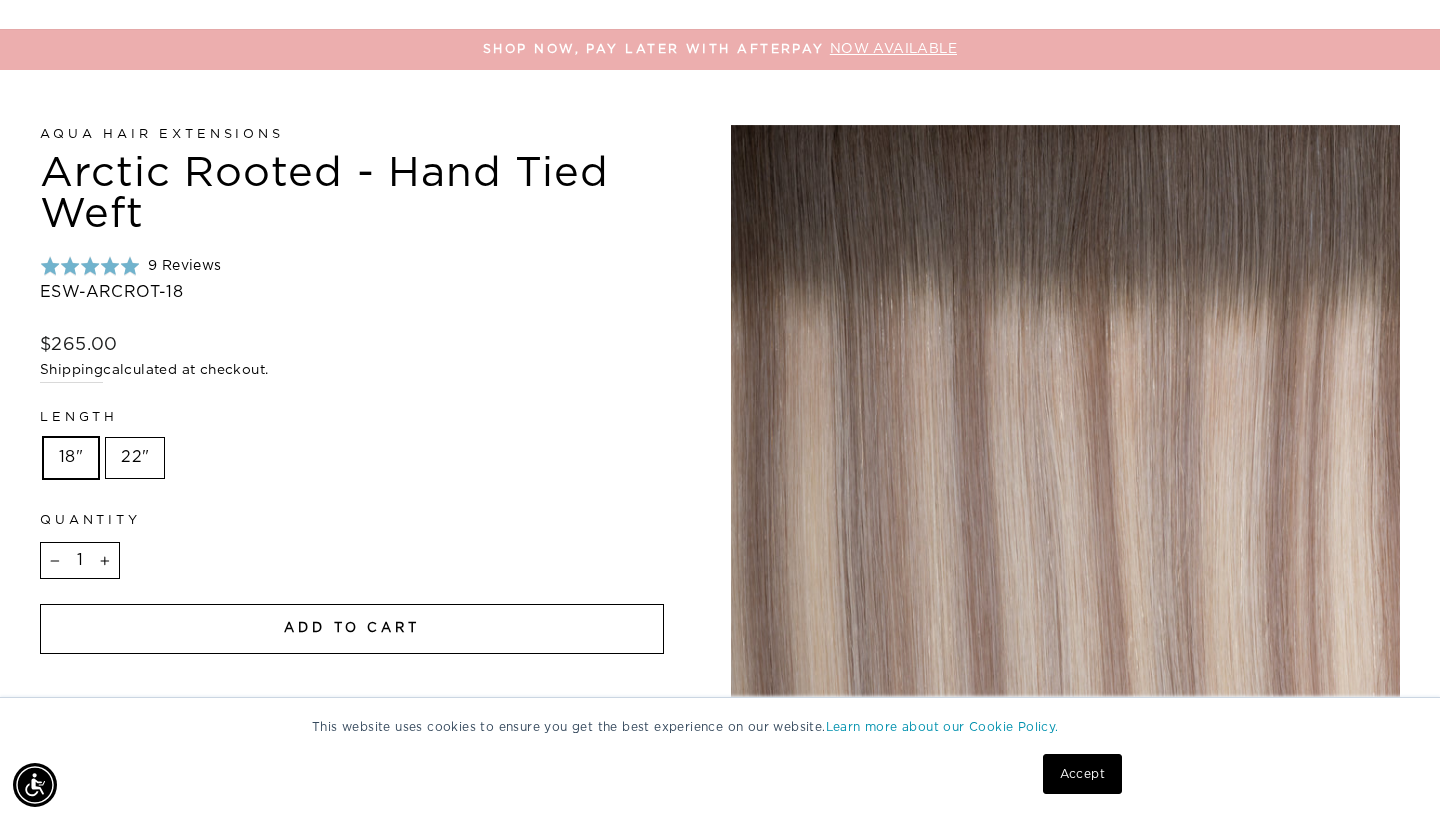 click on "22"" at bounding box center (135, 458) 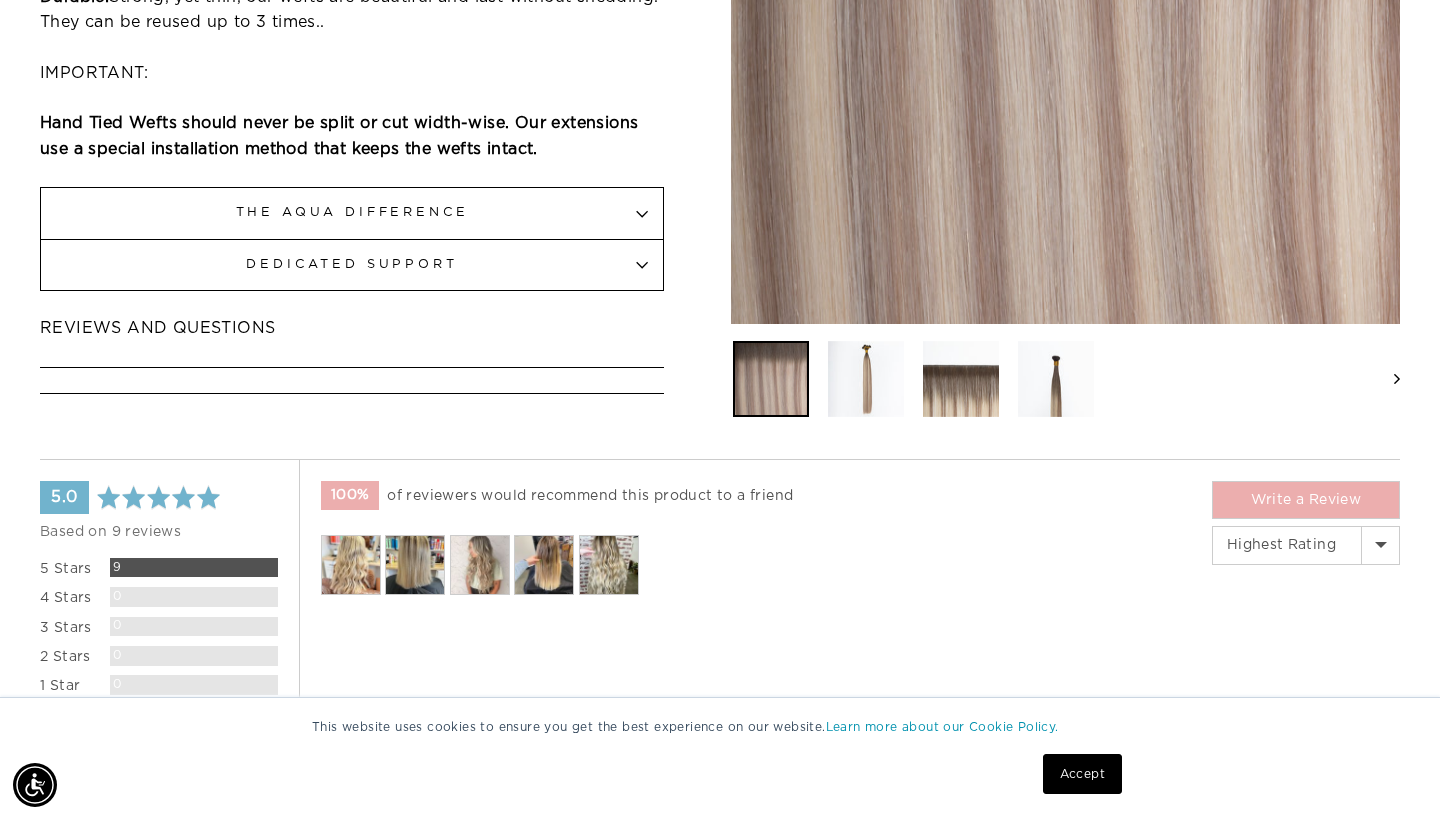 scroll, scrollTop: 1892, scrollLeft: 0, axis: vertical 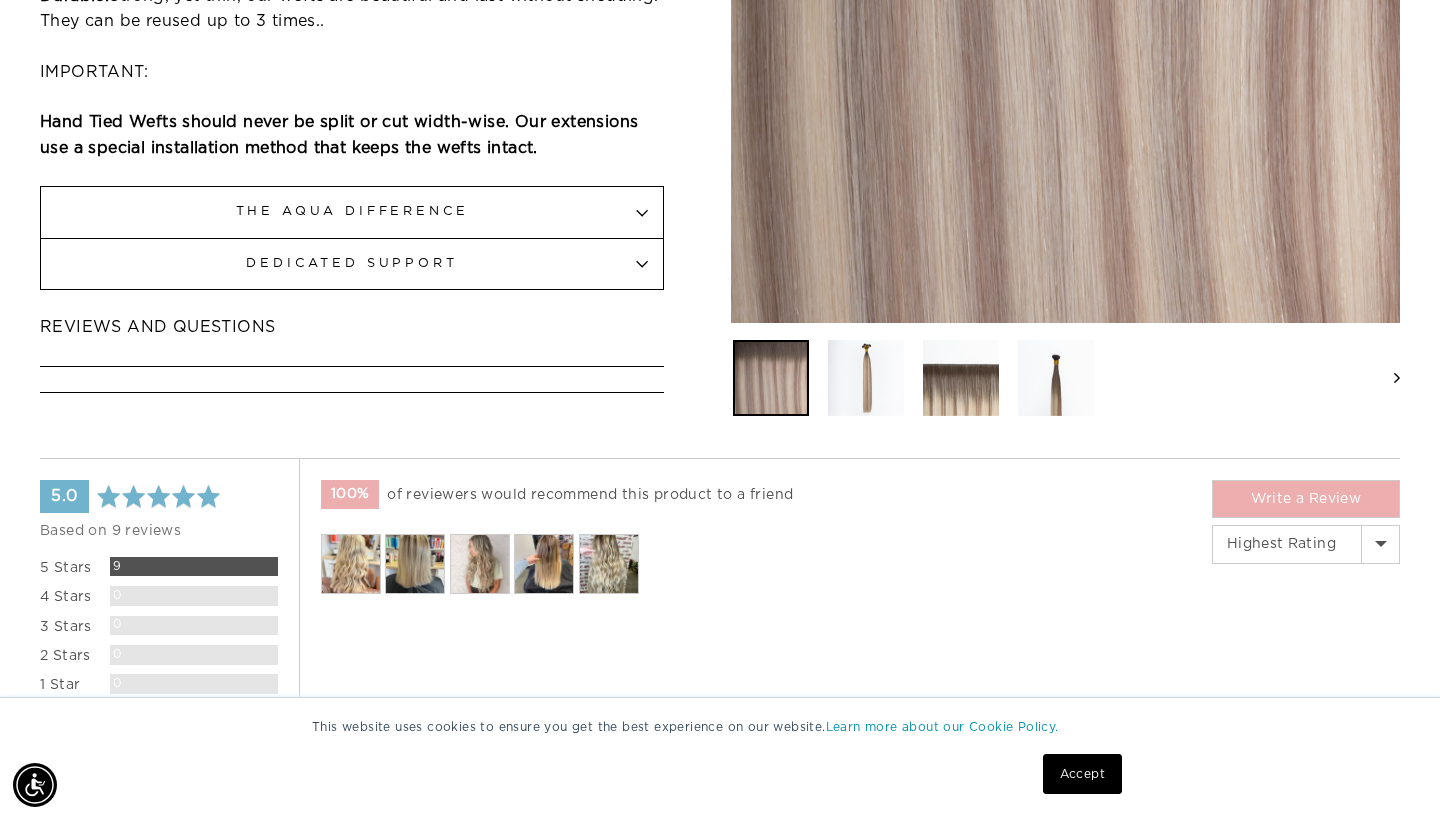 click at bounding box center [866, 378] 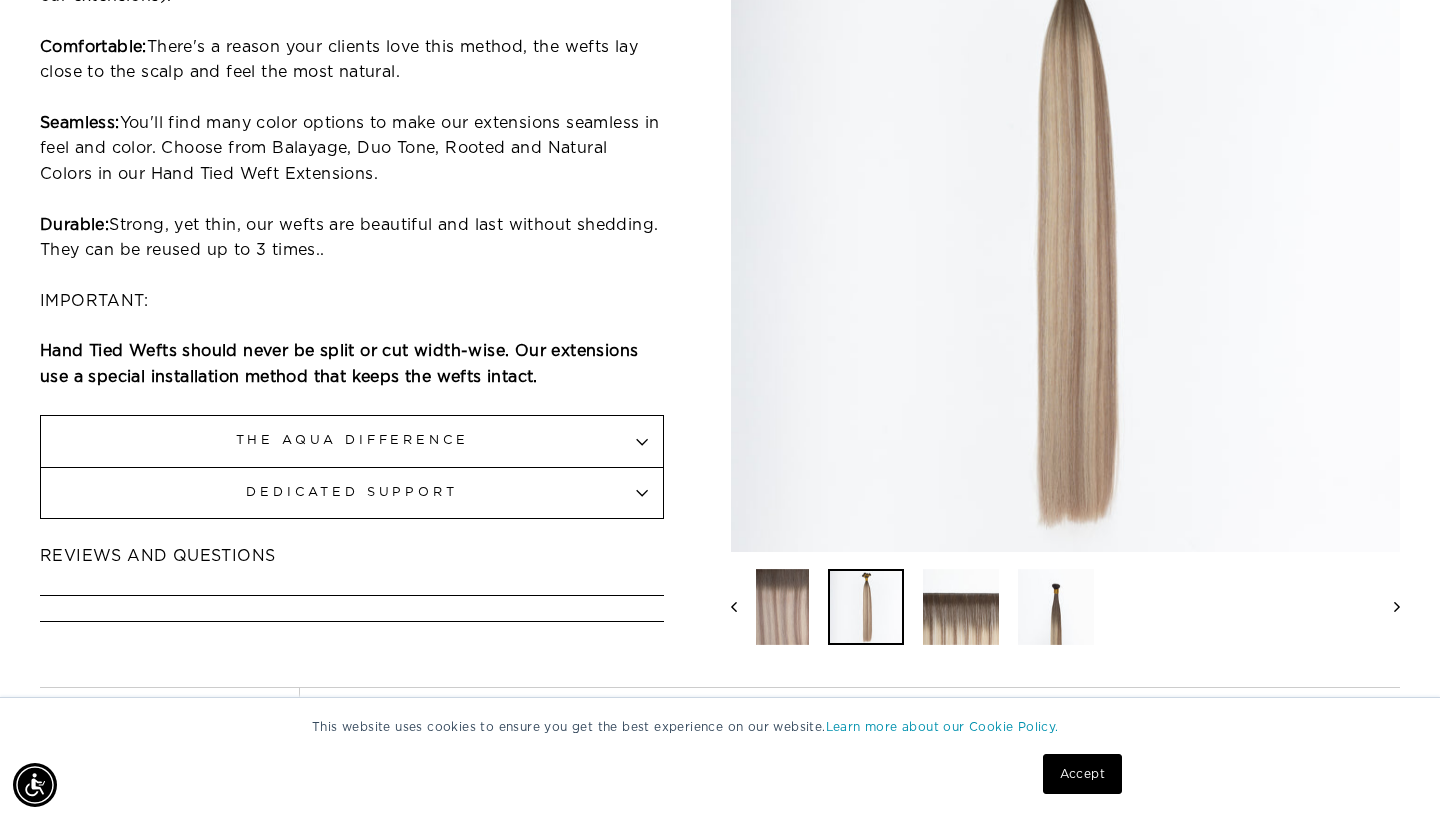 scroll, scrollTop: 1667, scrollLeft: 0, axis: vertical 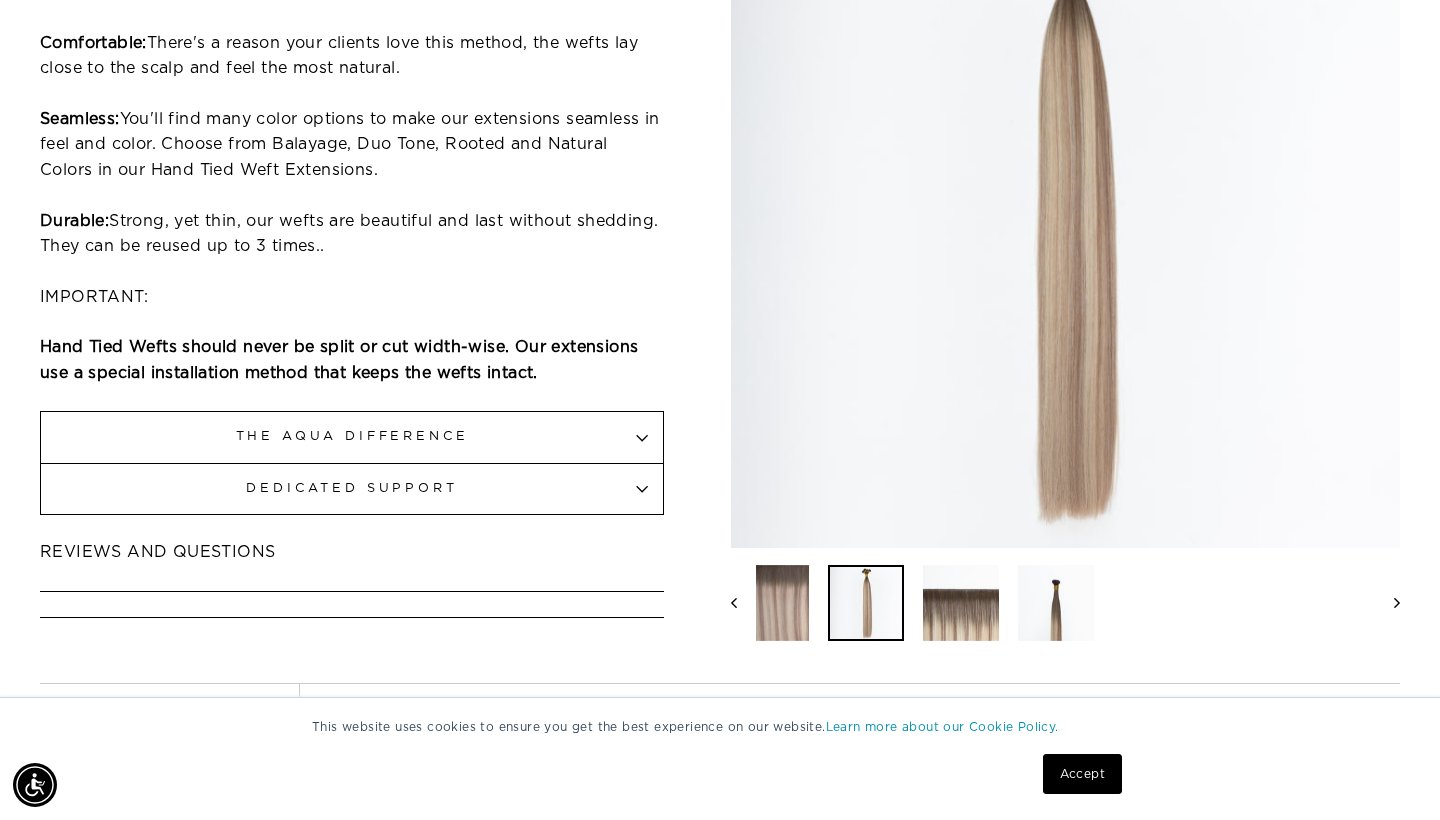 click at bounding box center [961, 603] 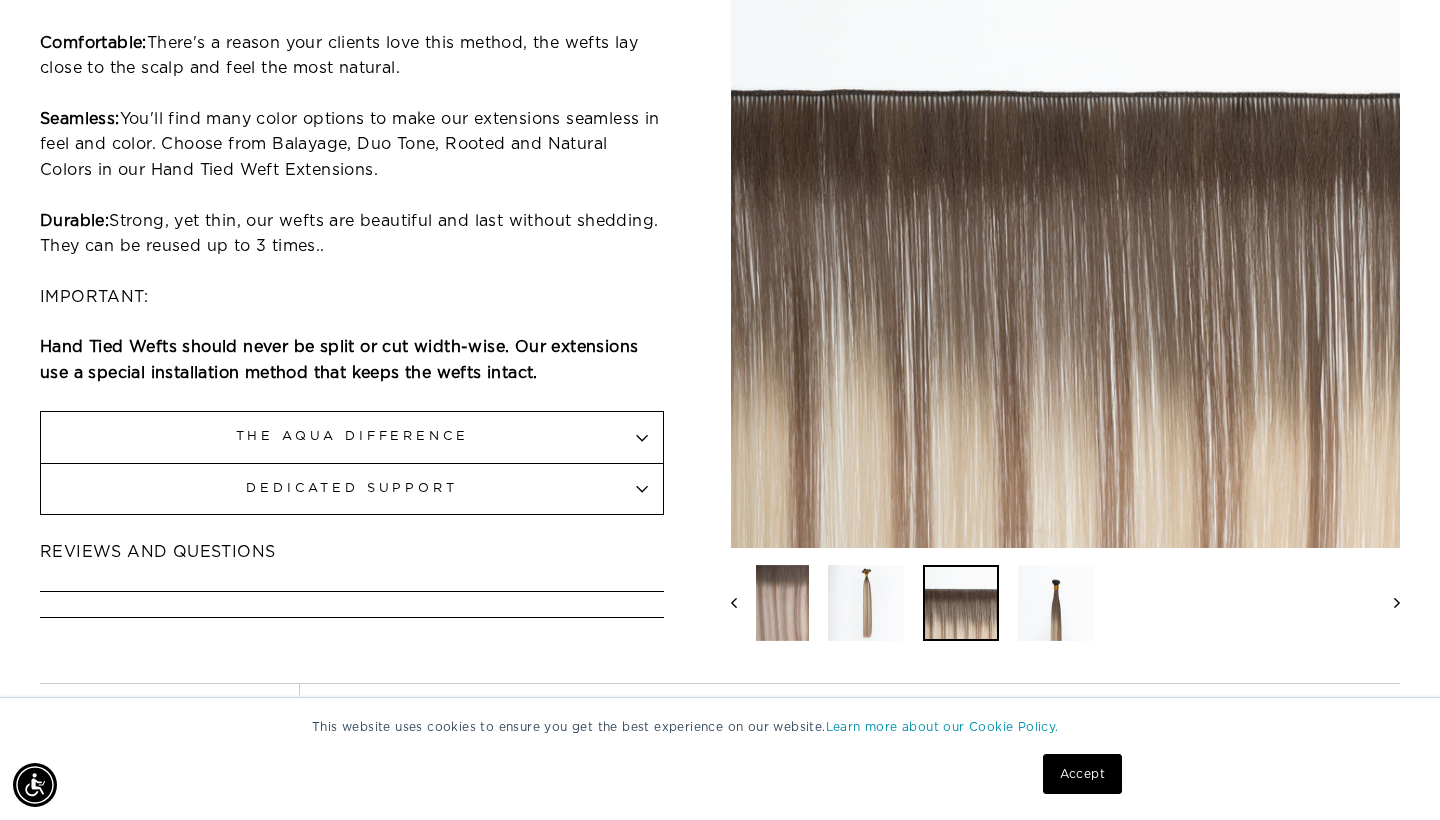 click at bounding box center [1056, 603] 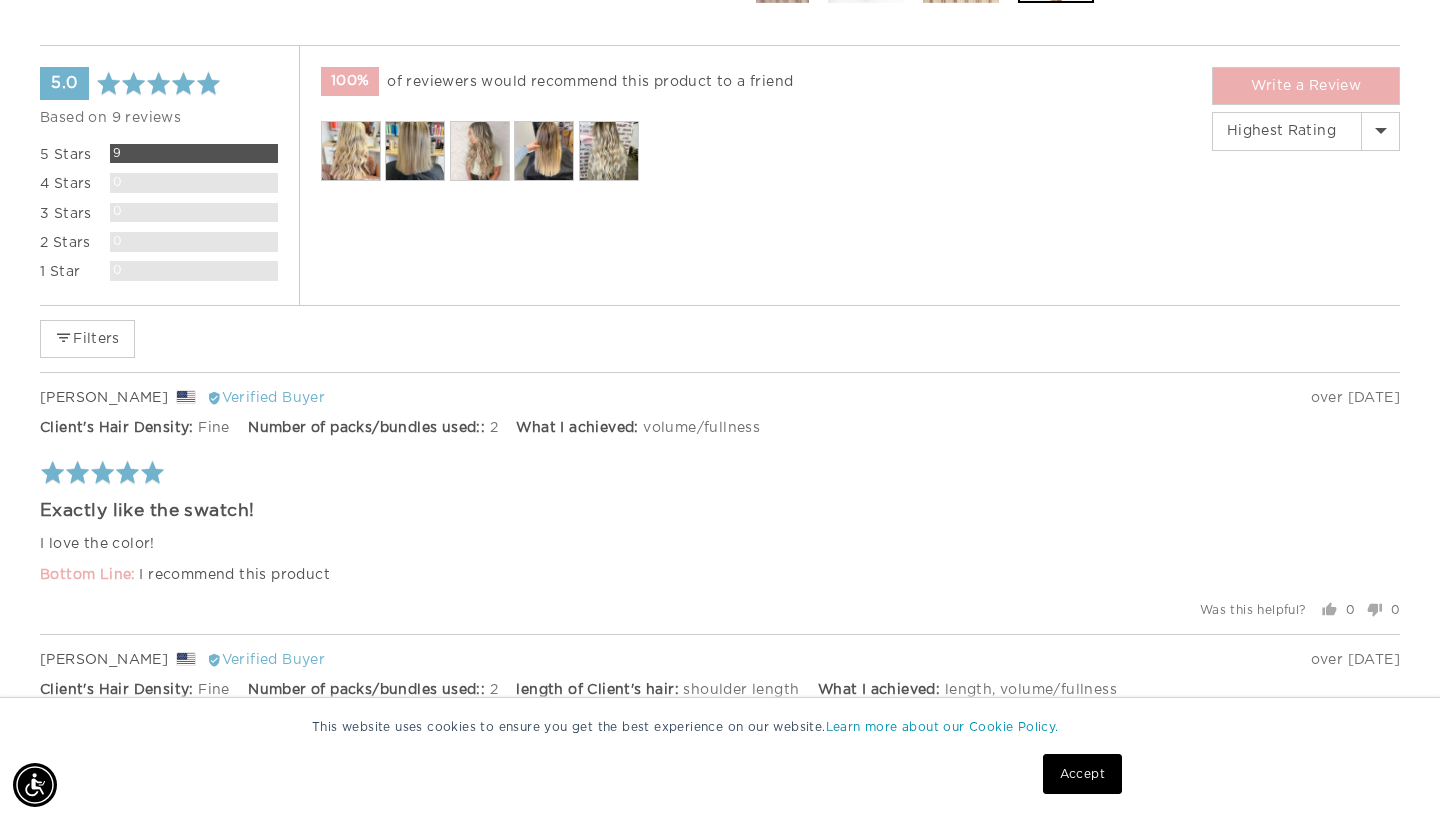scroll, scrollTop: 2308, scrollLeft: 0, axis: vertical 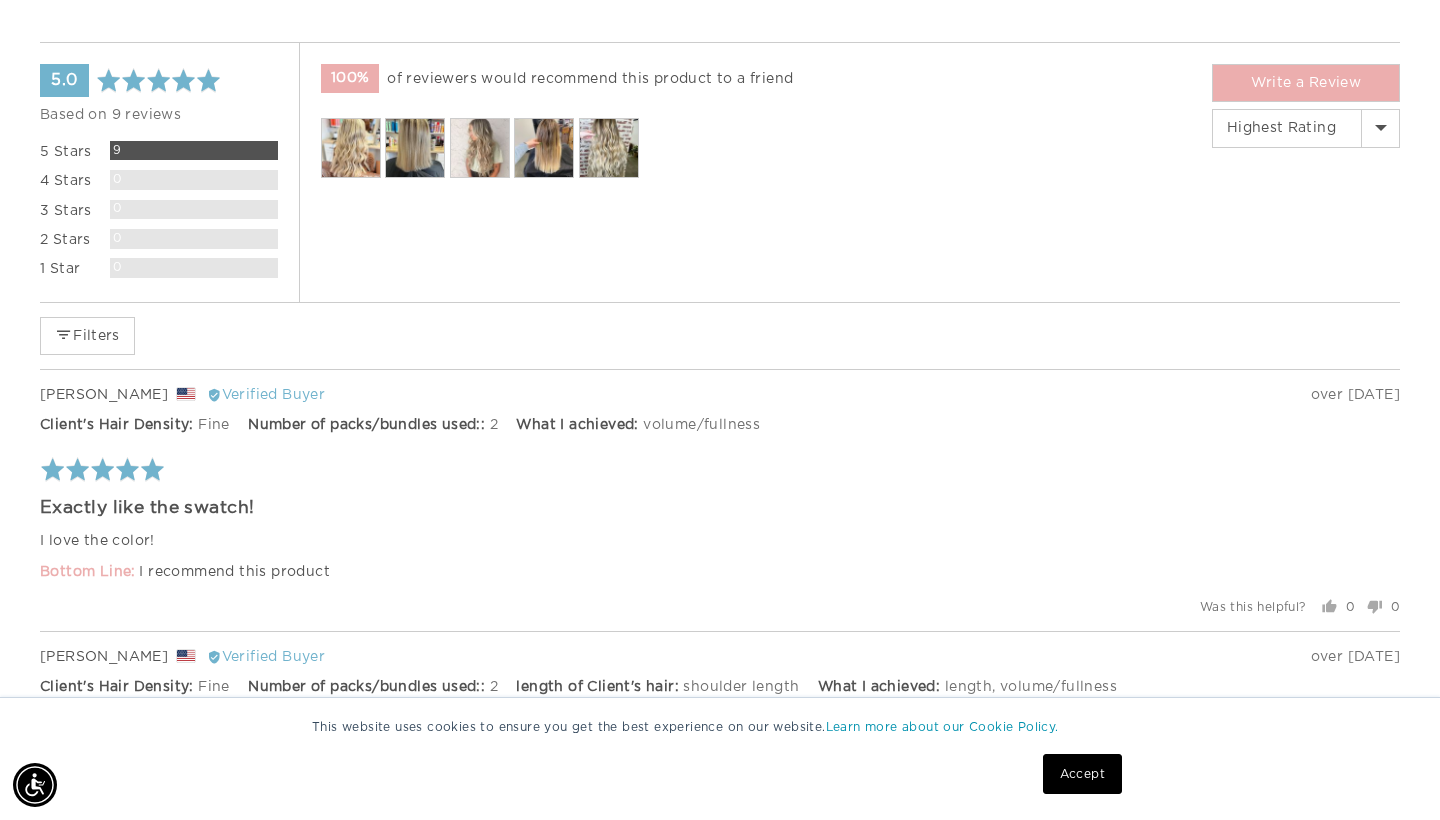 click at bounding box center (609, 148) 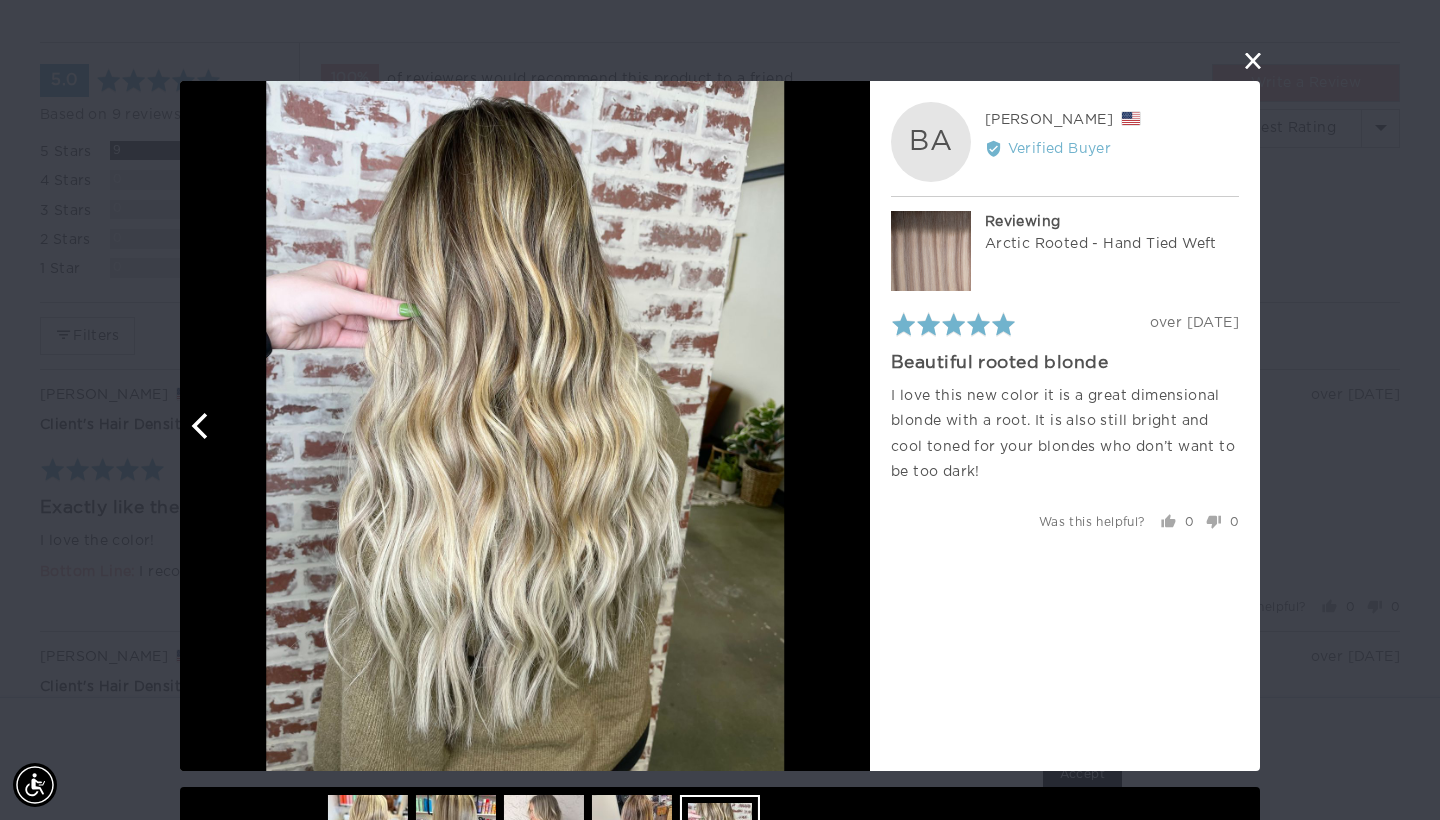 click 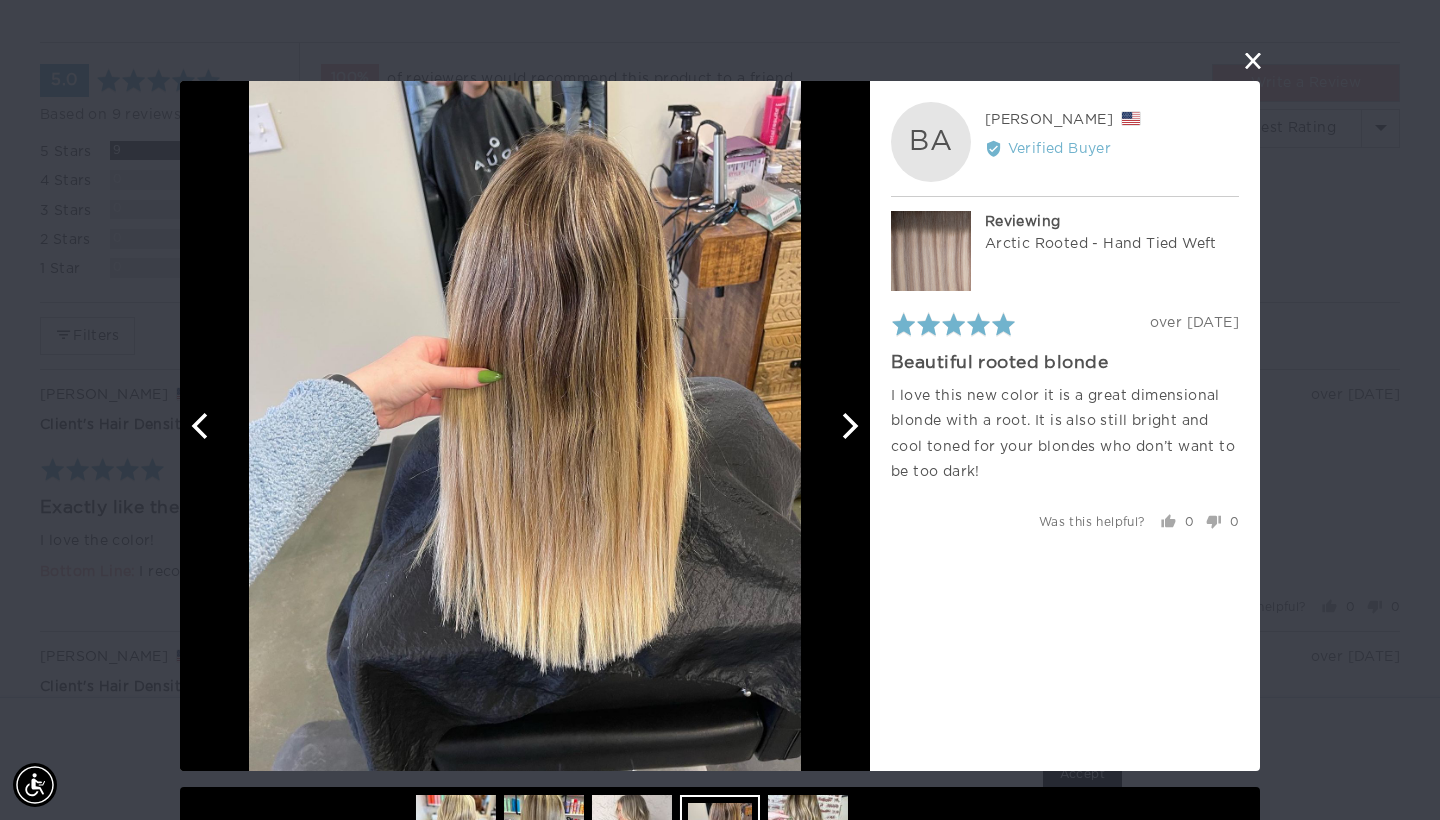 click 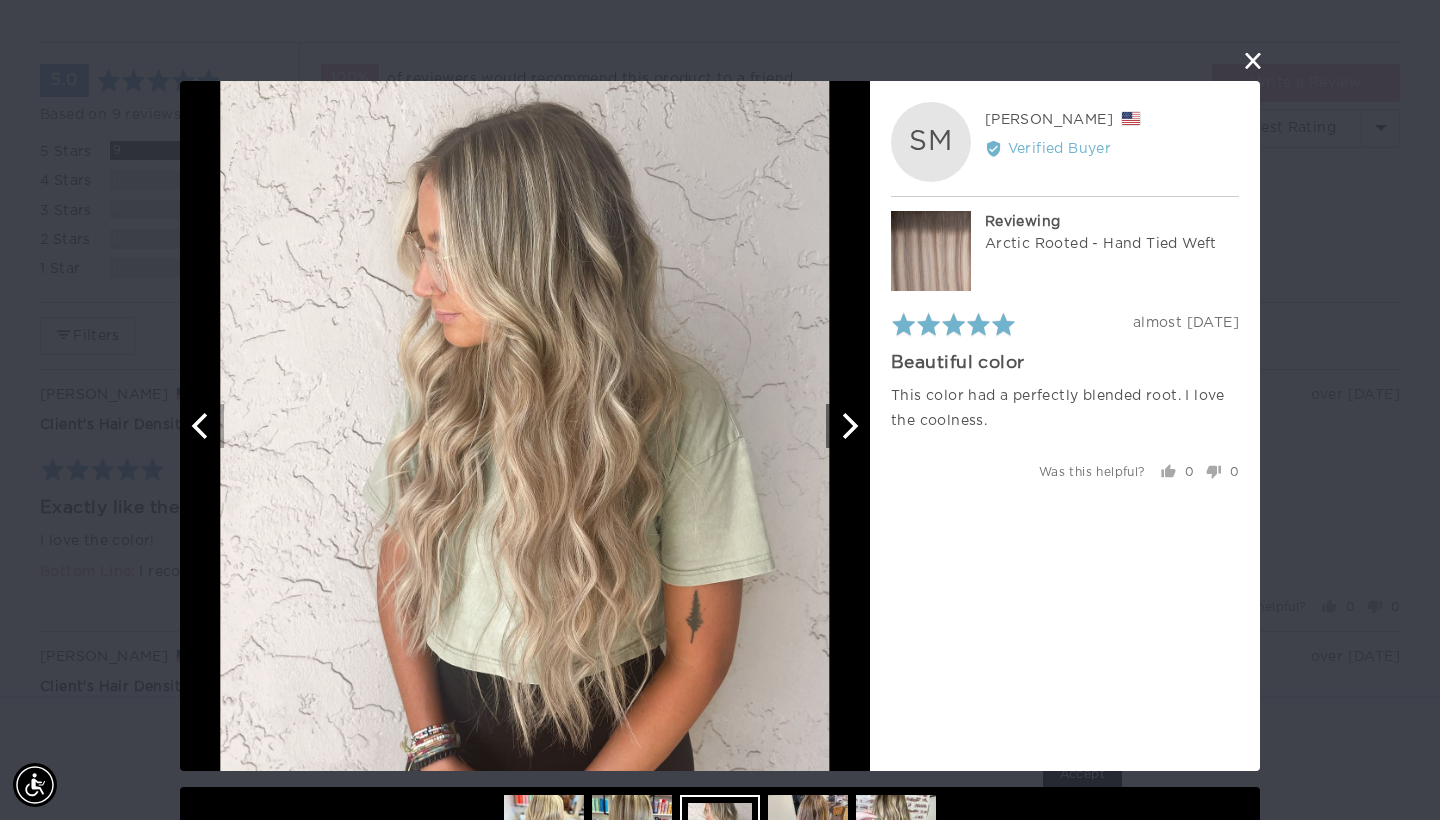 click 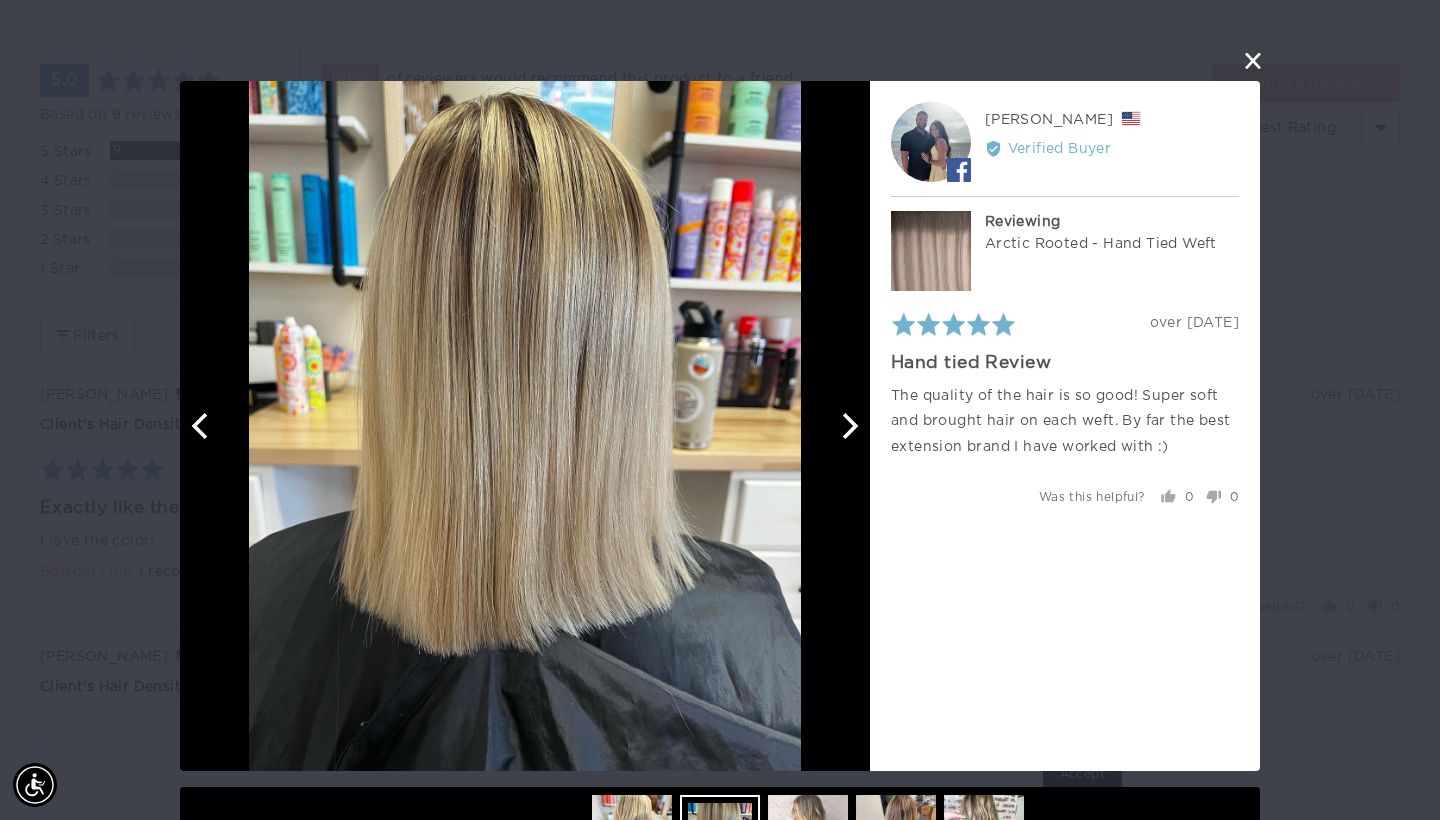 click 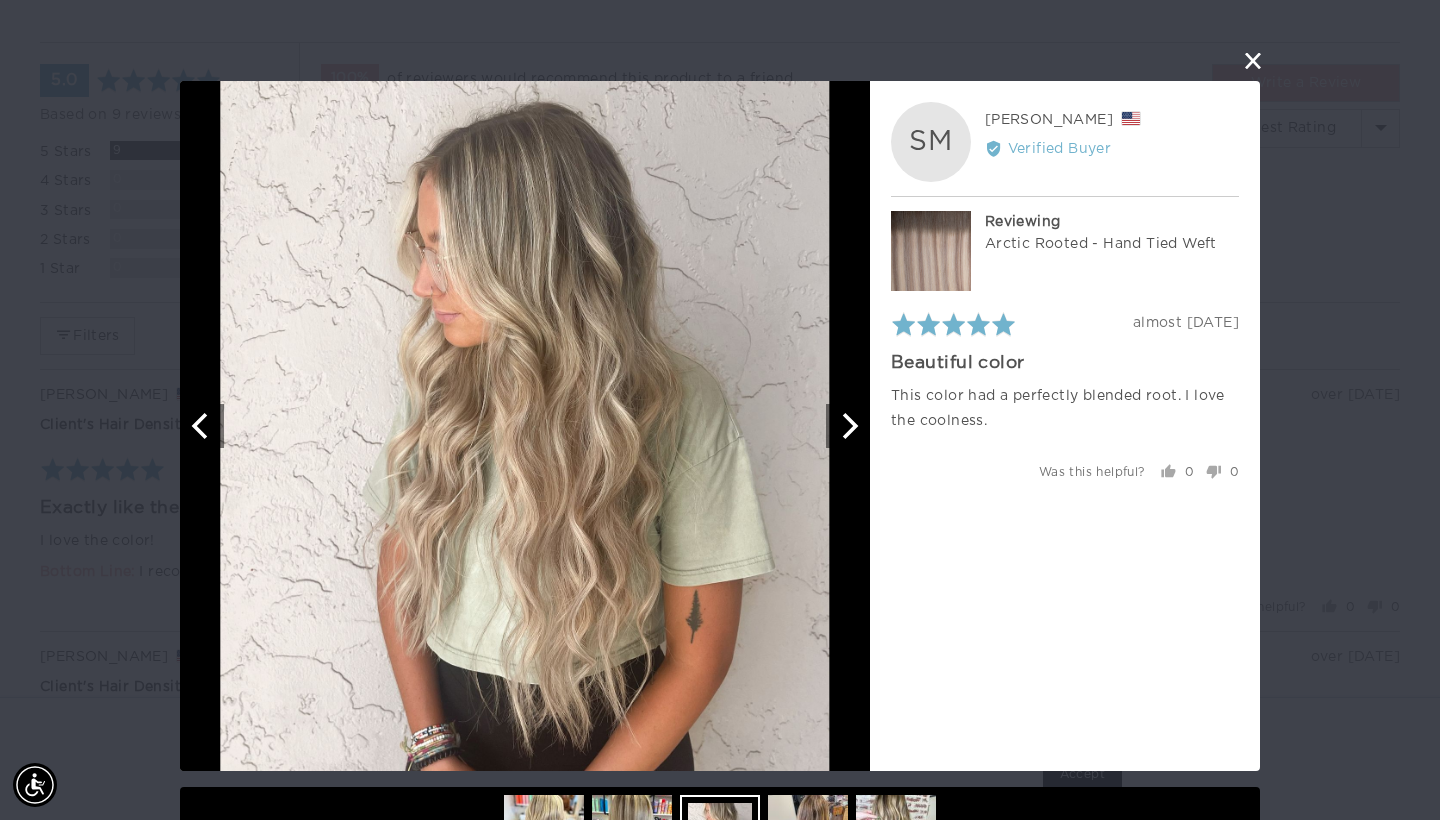 click at bounding box center (1253, 61) 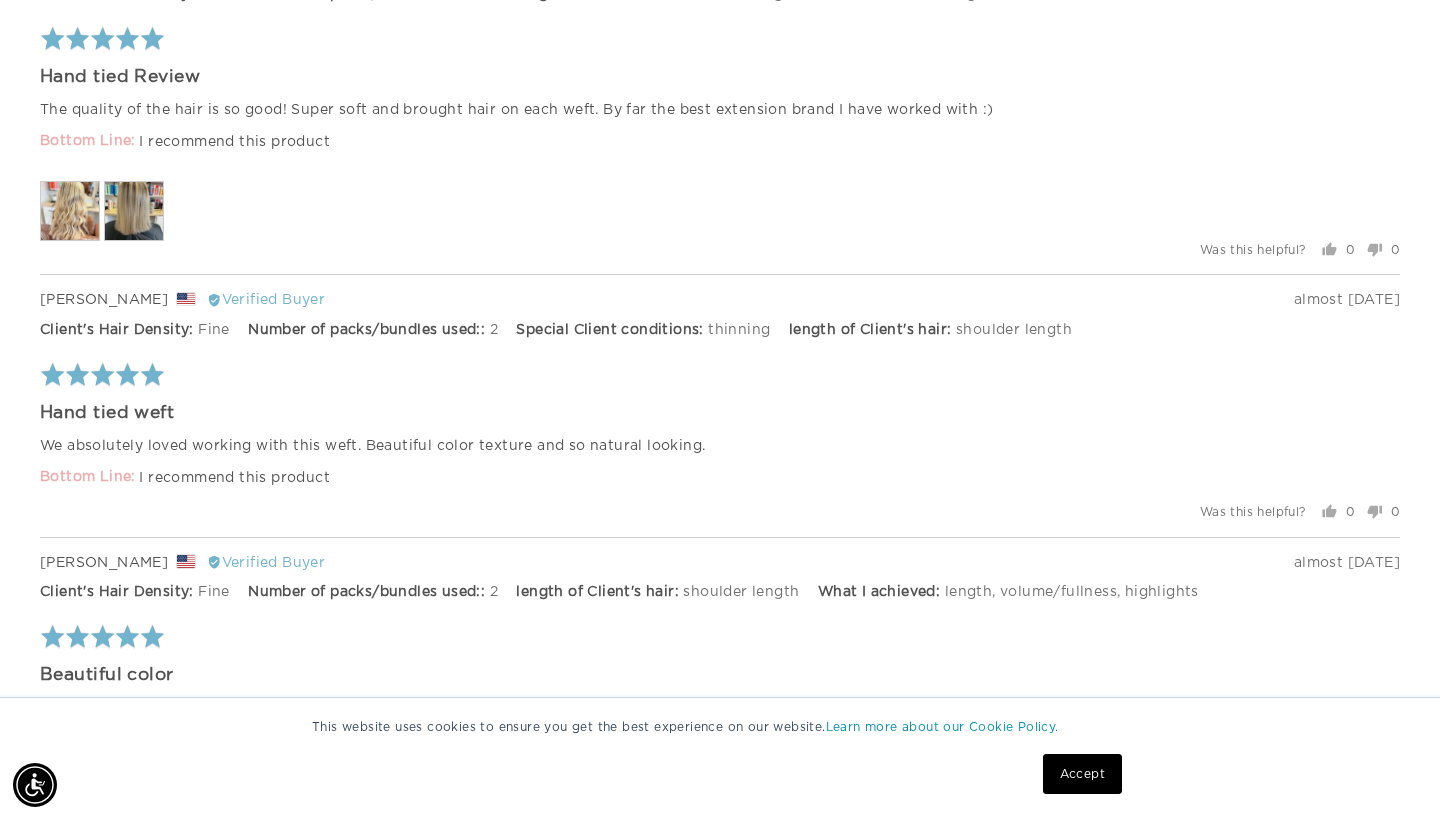 scroll, scrollTop: 3002, scrollLeft: 0, axis: vertical 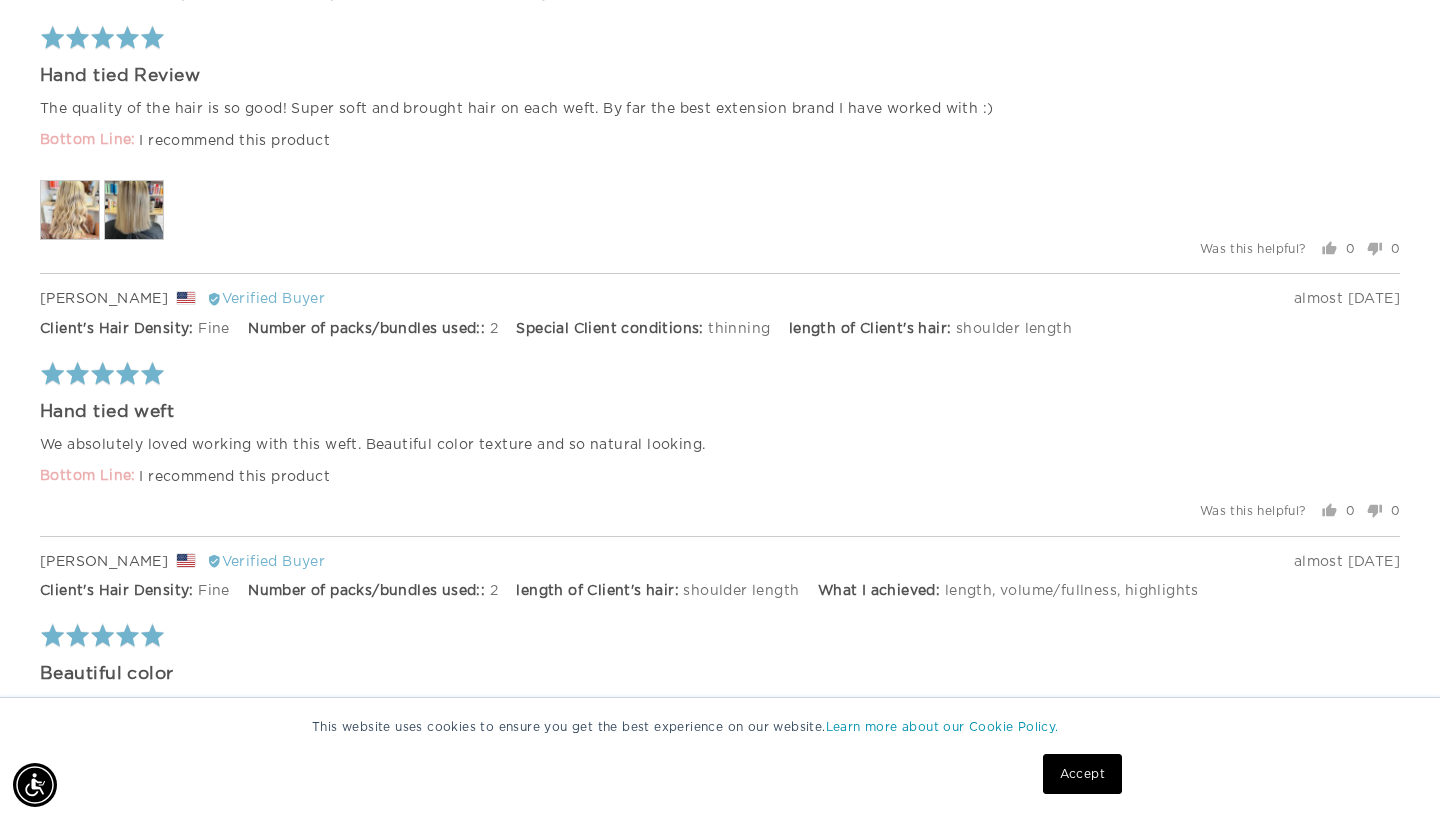 click at bounding box center [70, 210] 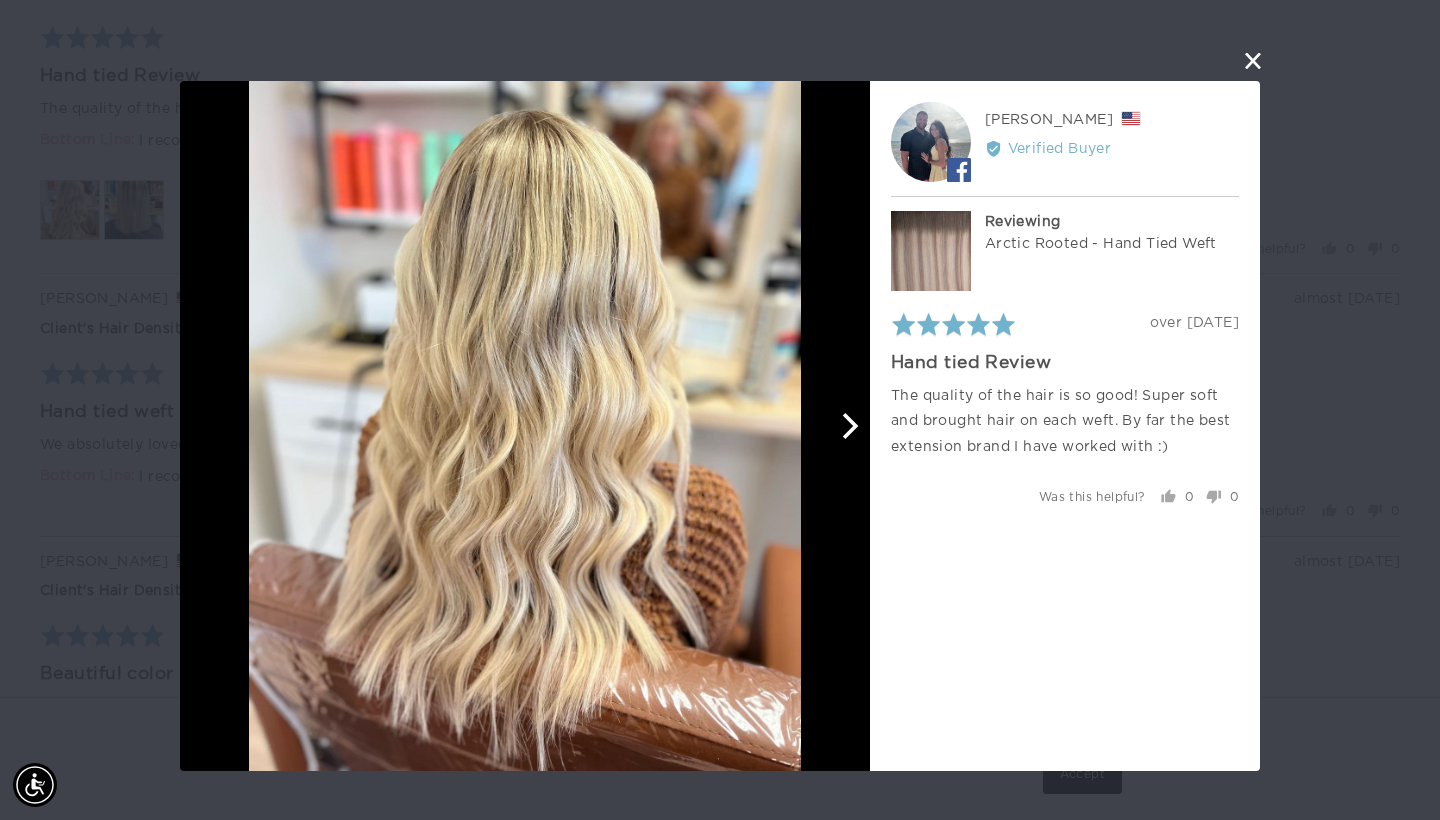 click 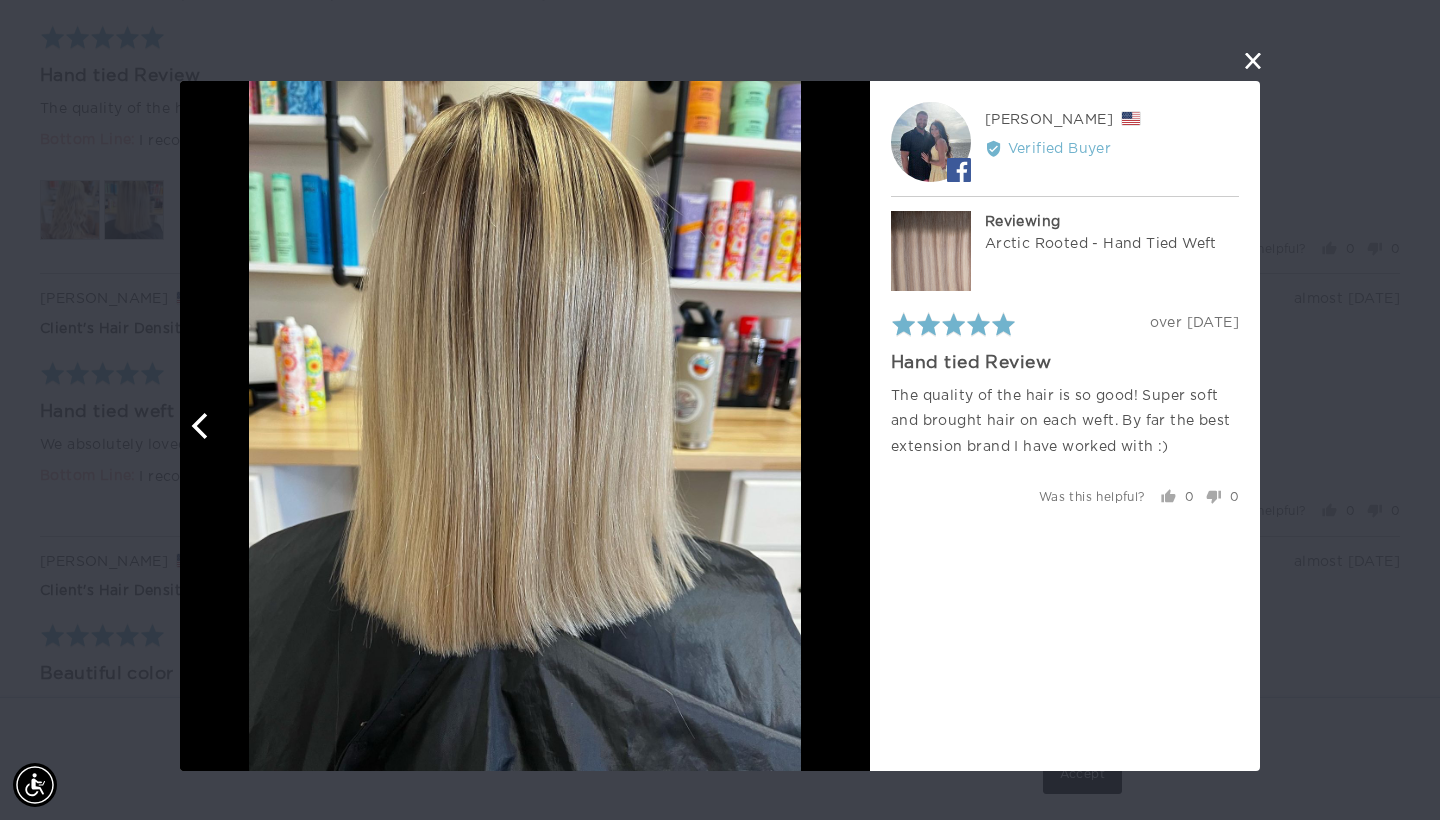 click at bounding box center [525, 426] 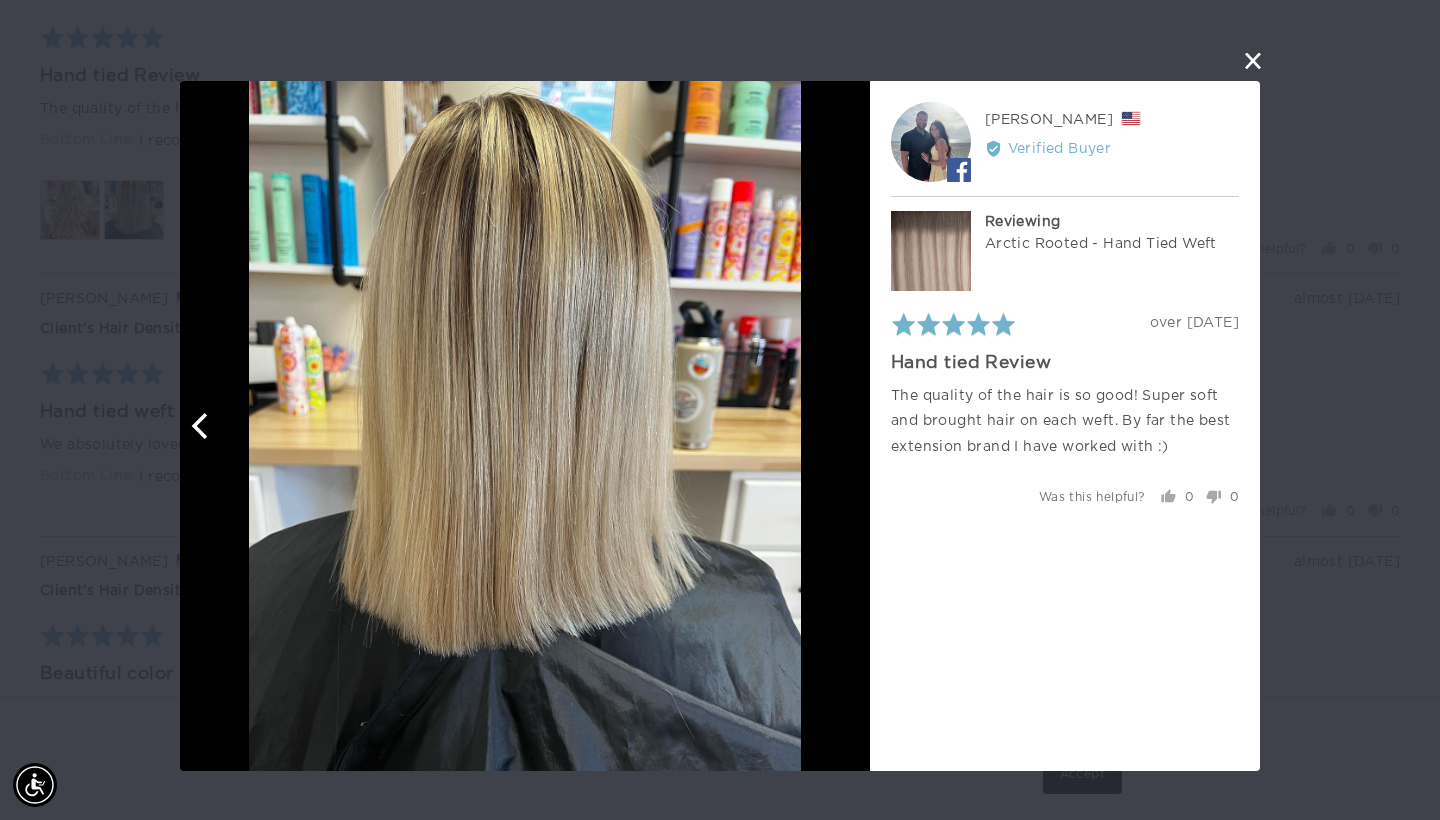 click at bounding box center [1253, 61] 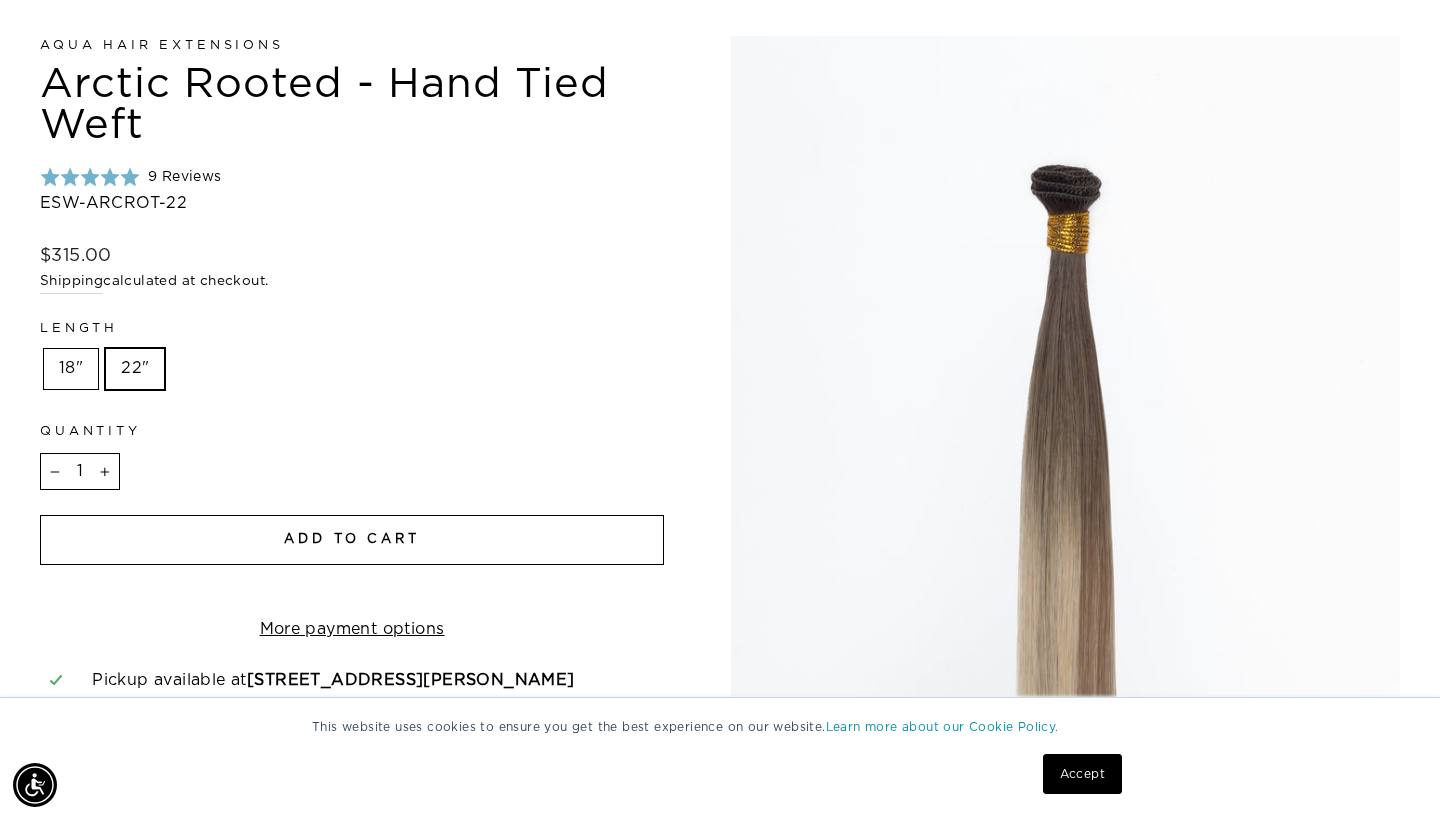 scroll, scrollTop: 255, scrollLeft: 0, axis: vertical 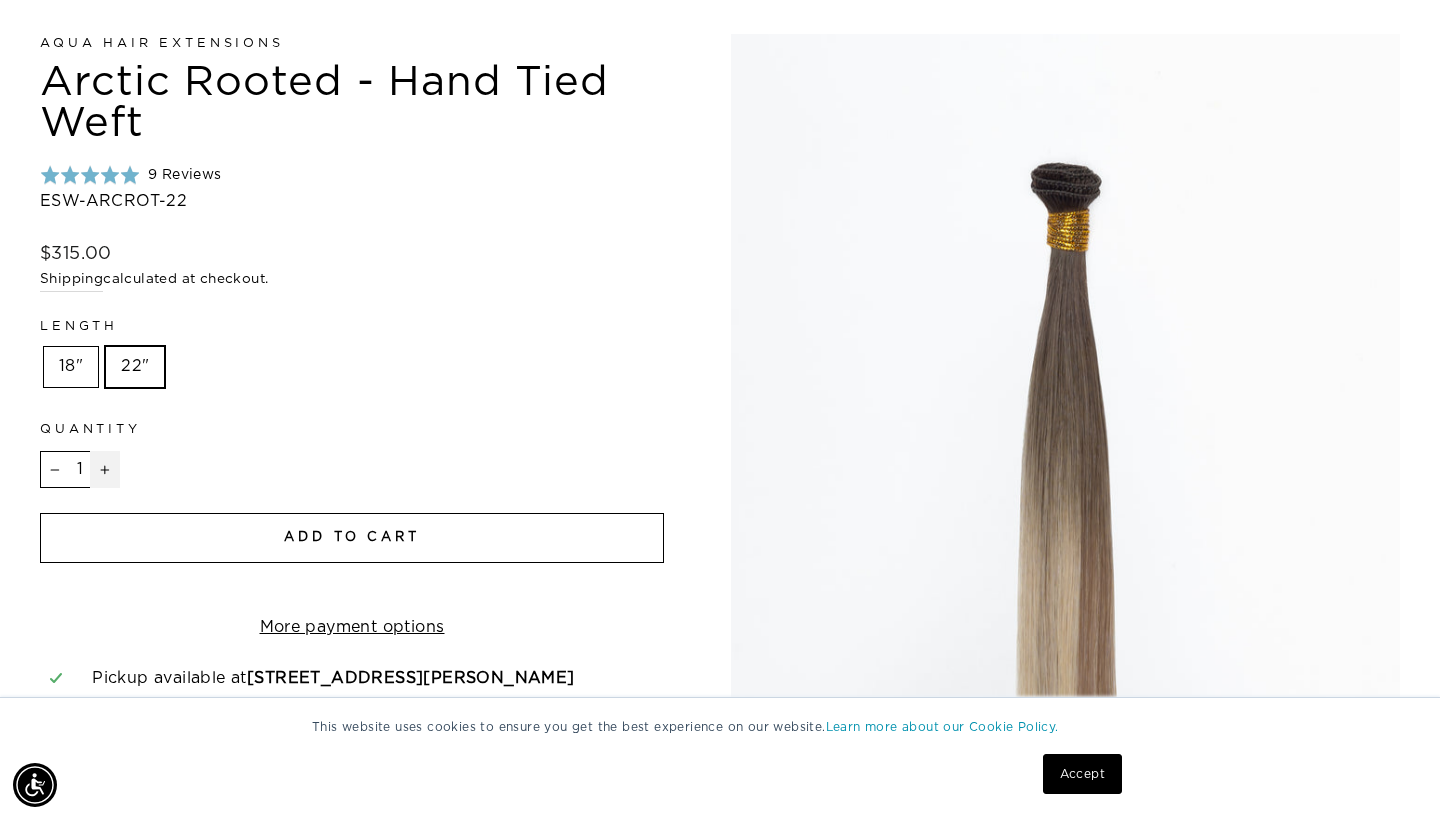 click 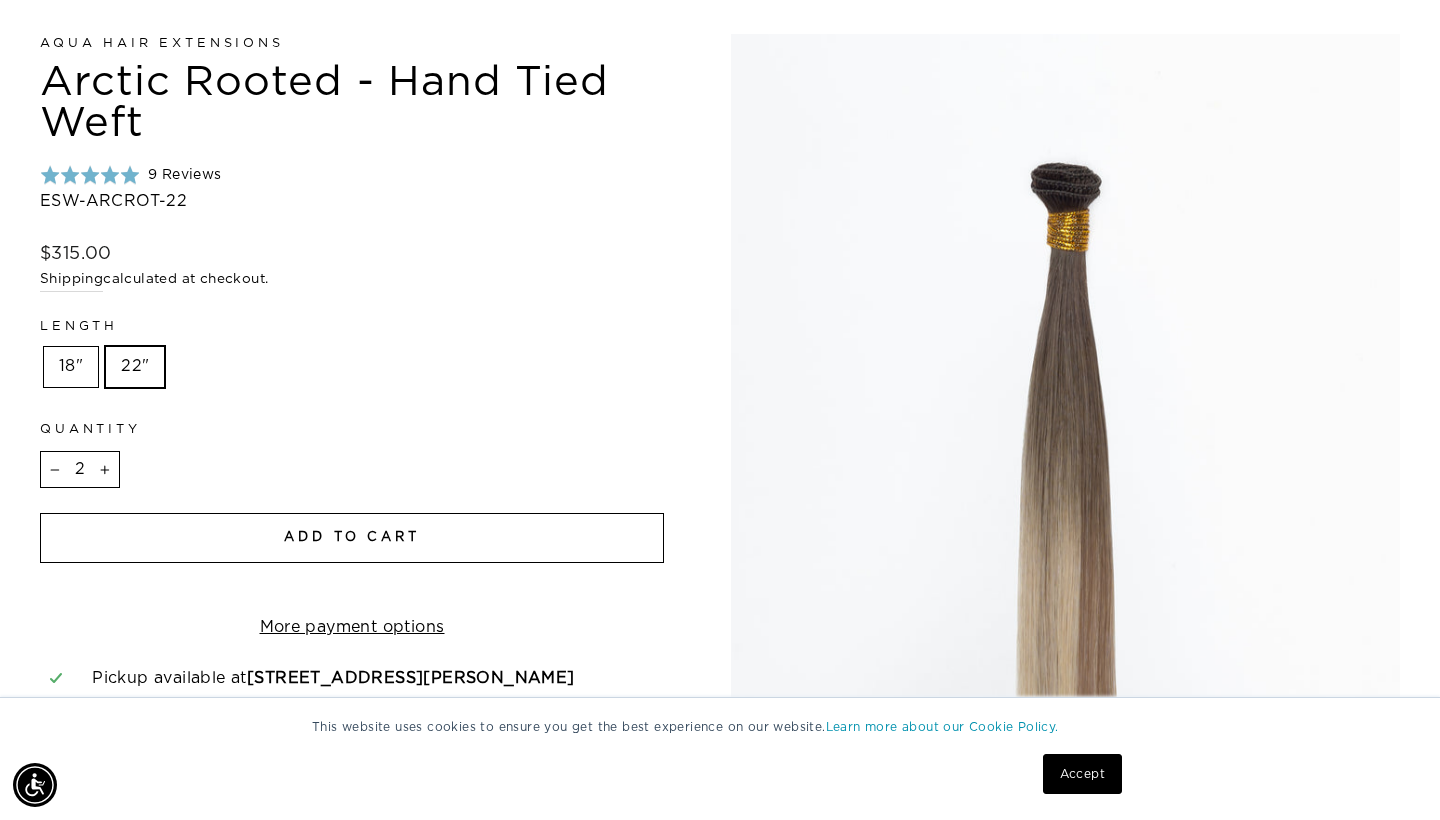 click on "Add to cart" at bounding box center [352, 537] 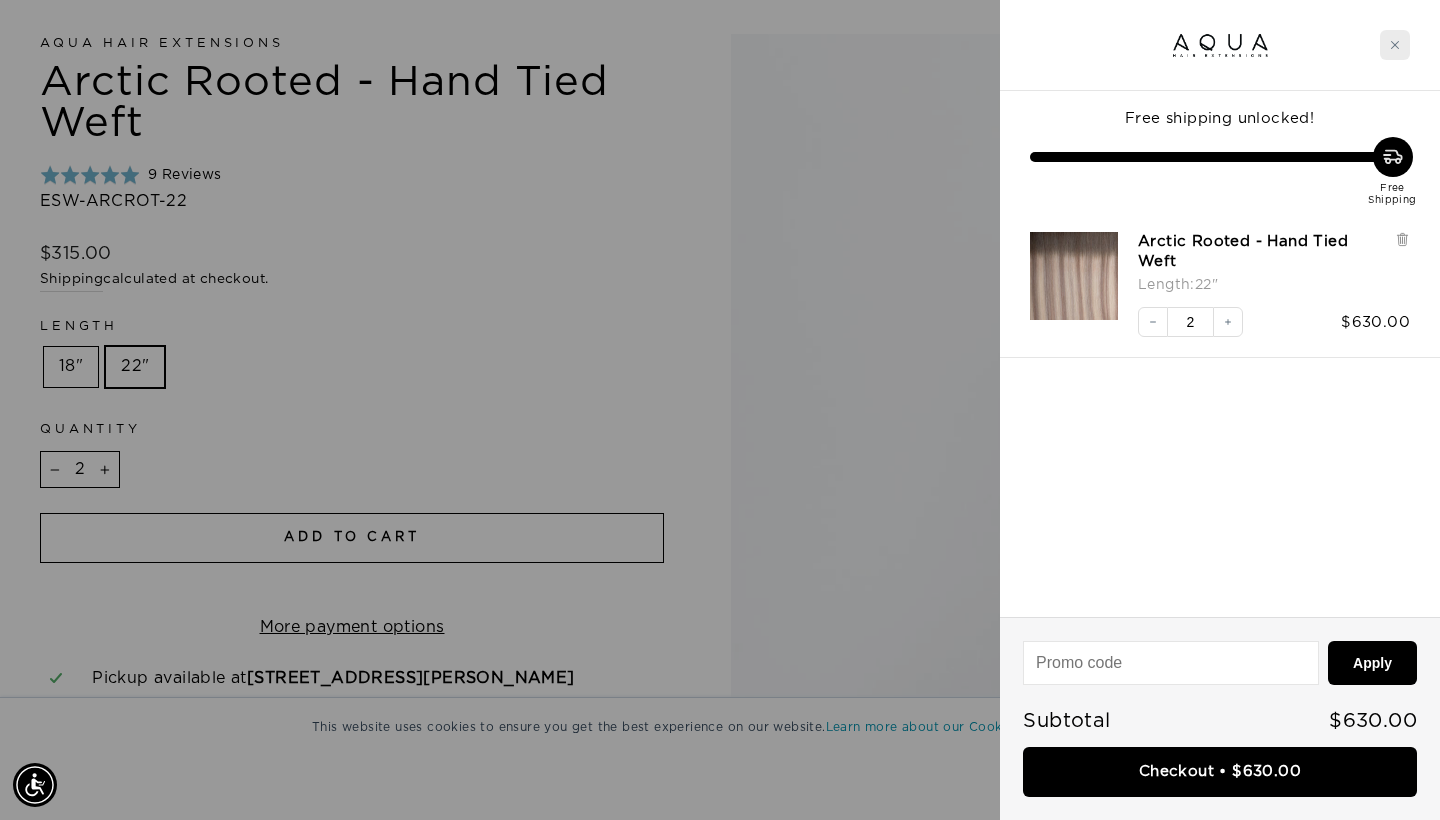 click 